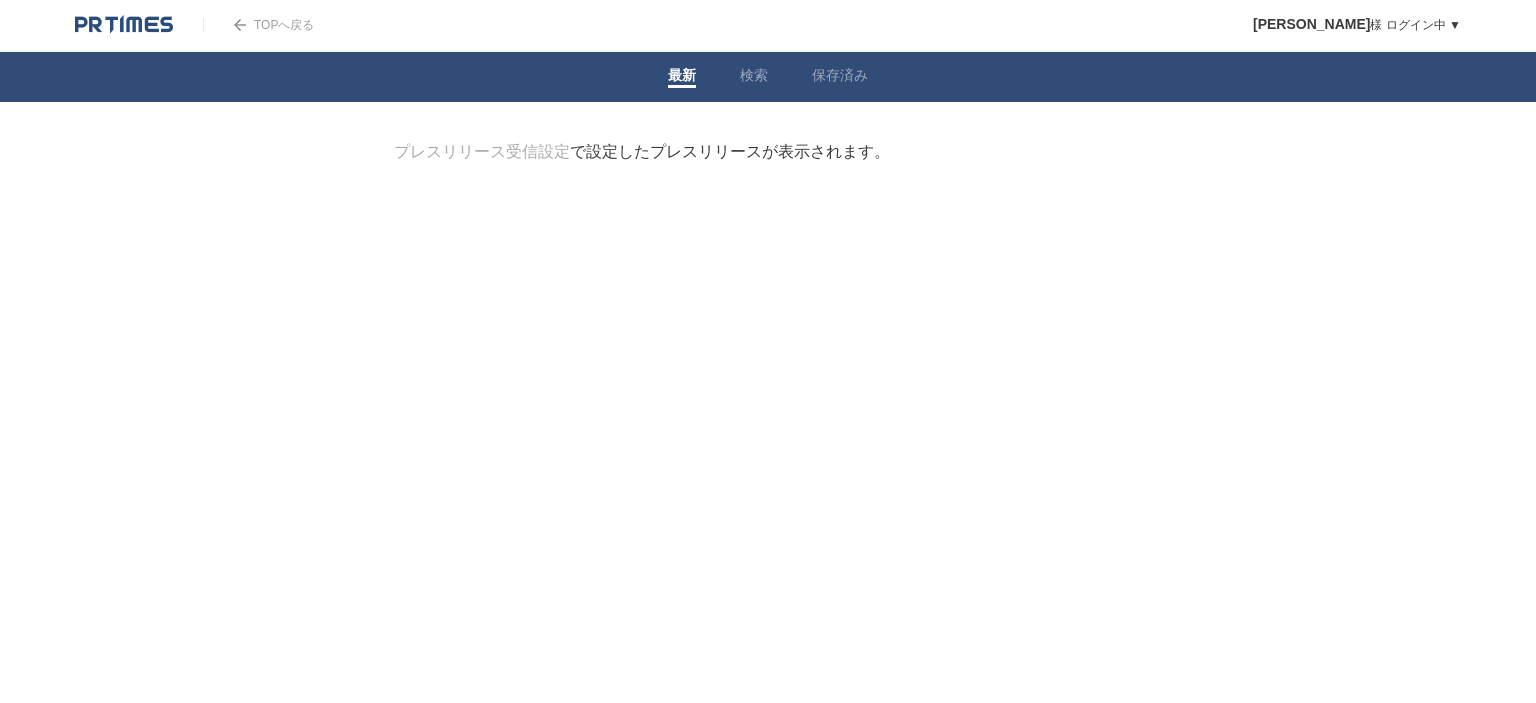scroll, scrollTop: 0, scrollLeft: 0, axis: both 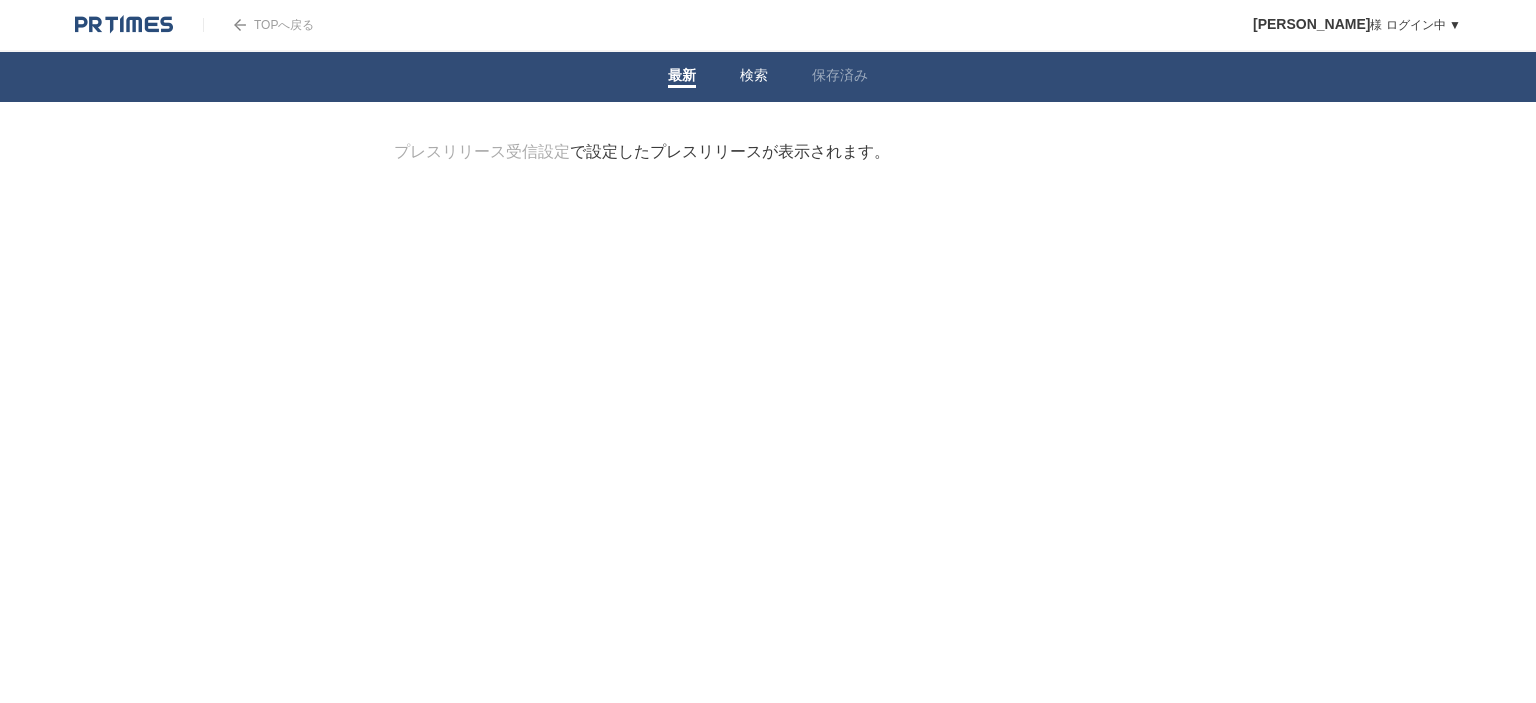 click on "検索" at bounding box center [754, 77] 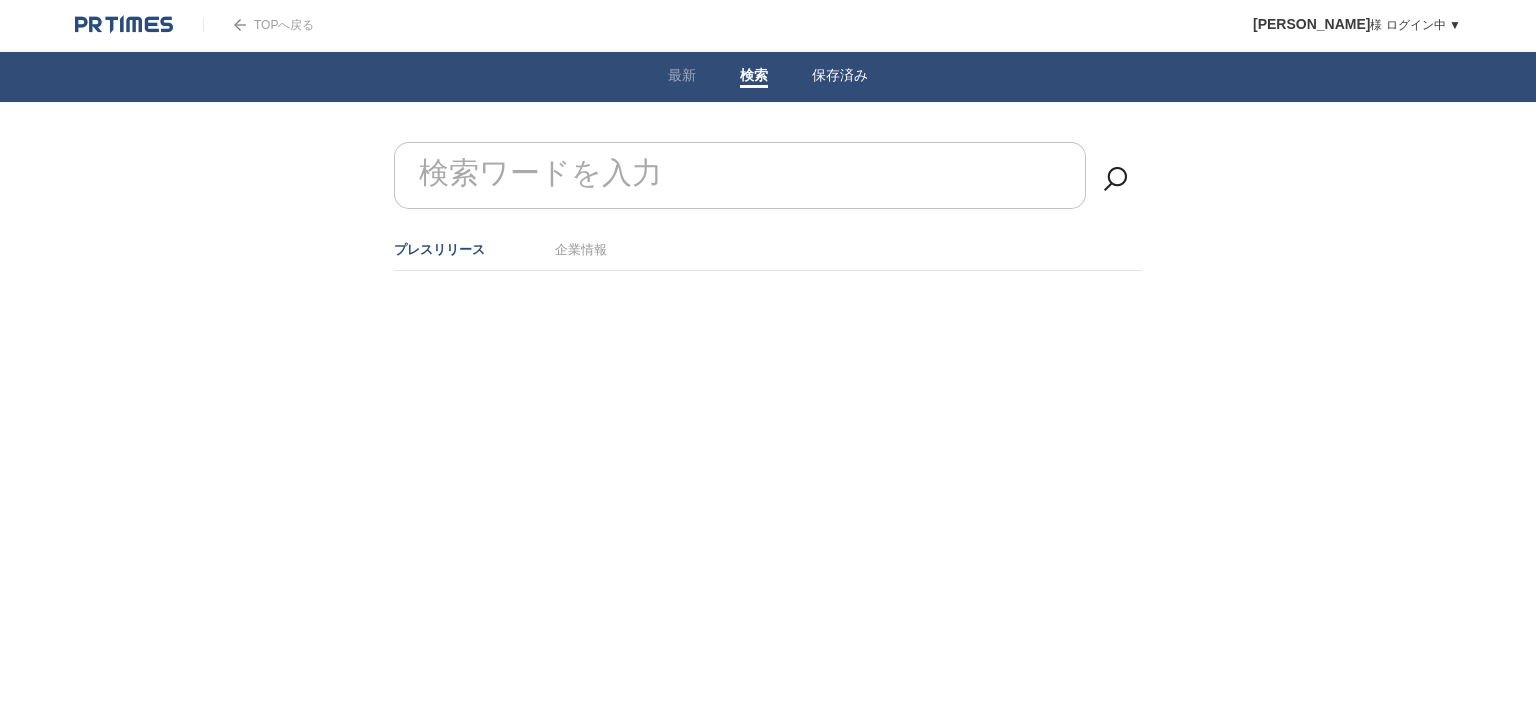 click on "保存済み" at bounding box center (840, 77) 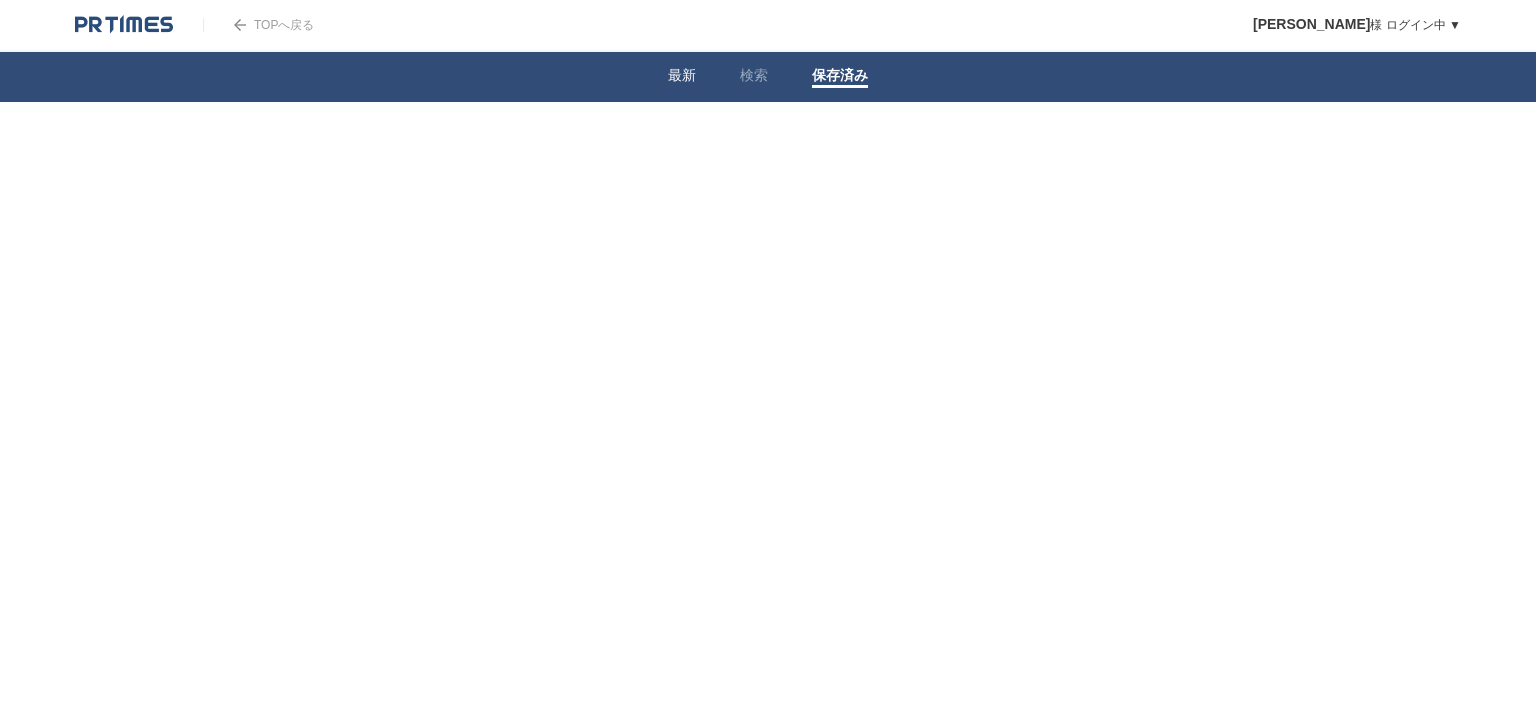 click on "最新" at bounding box center (682, 77) 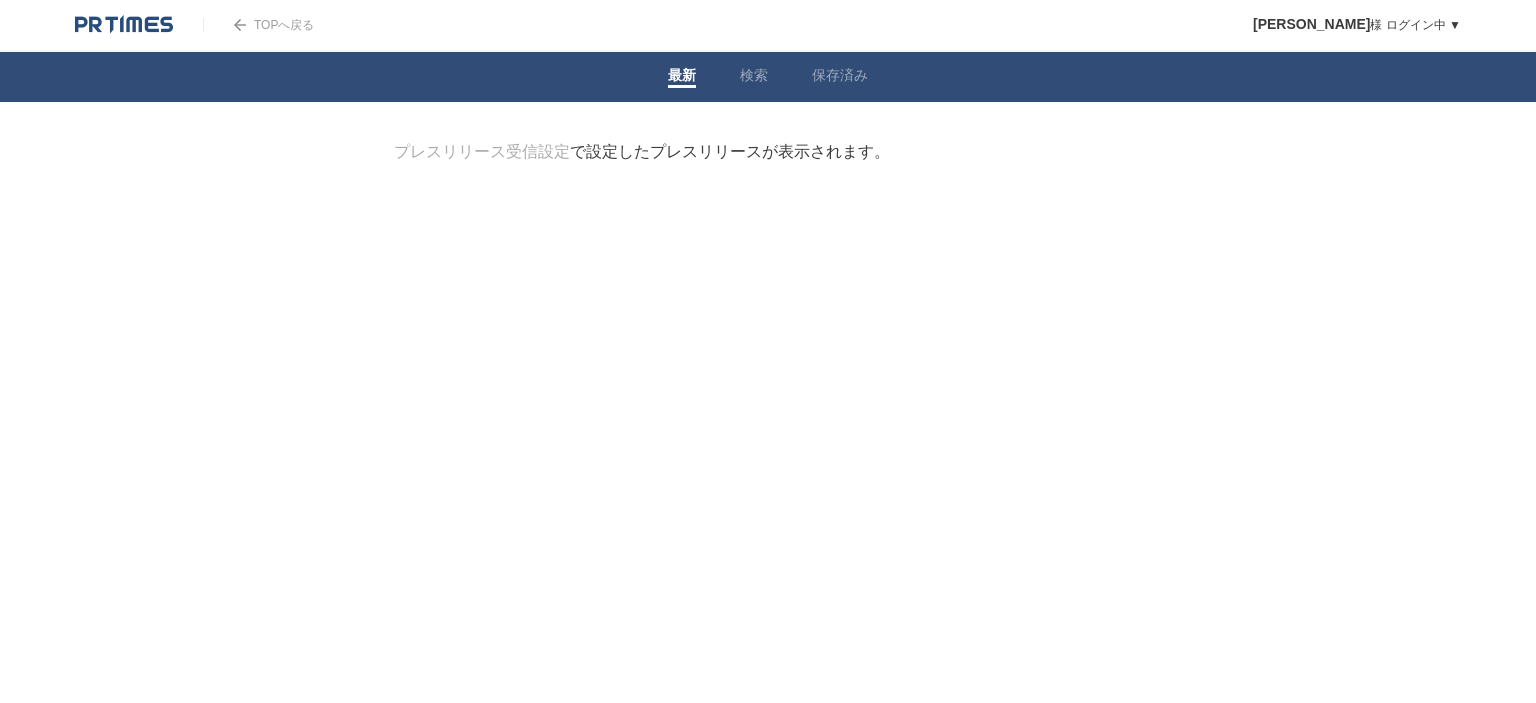 scroll, scrollTop: 0, scrollLeft: 0, axis: both 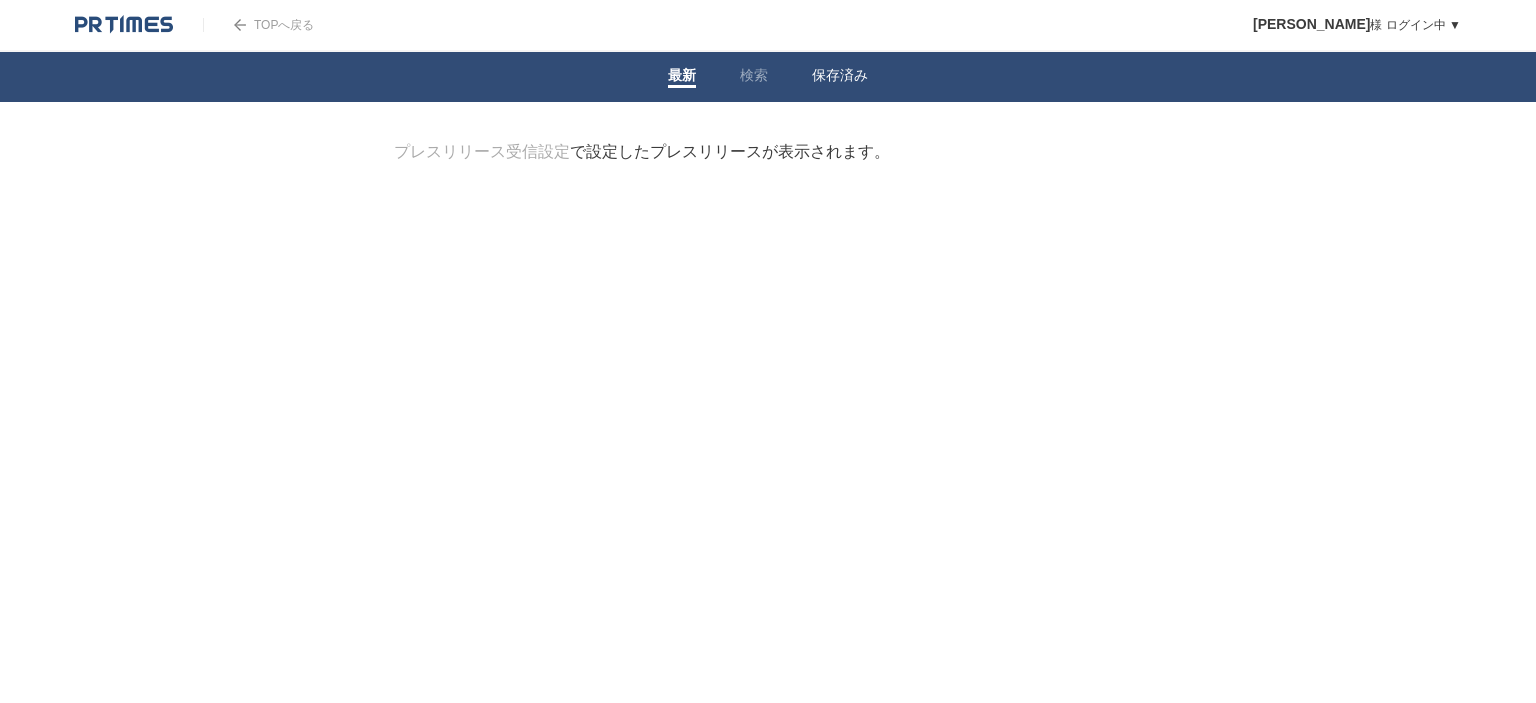 click on "保存済み" at bounding box center [840, 77] 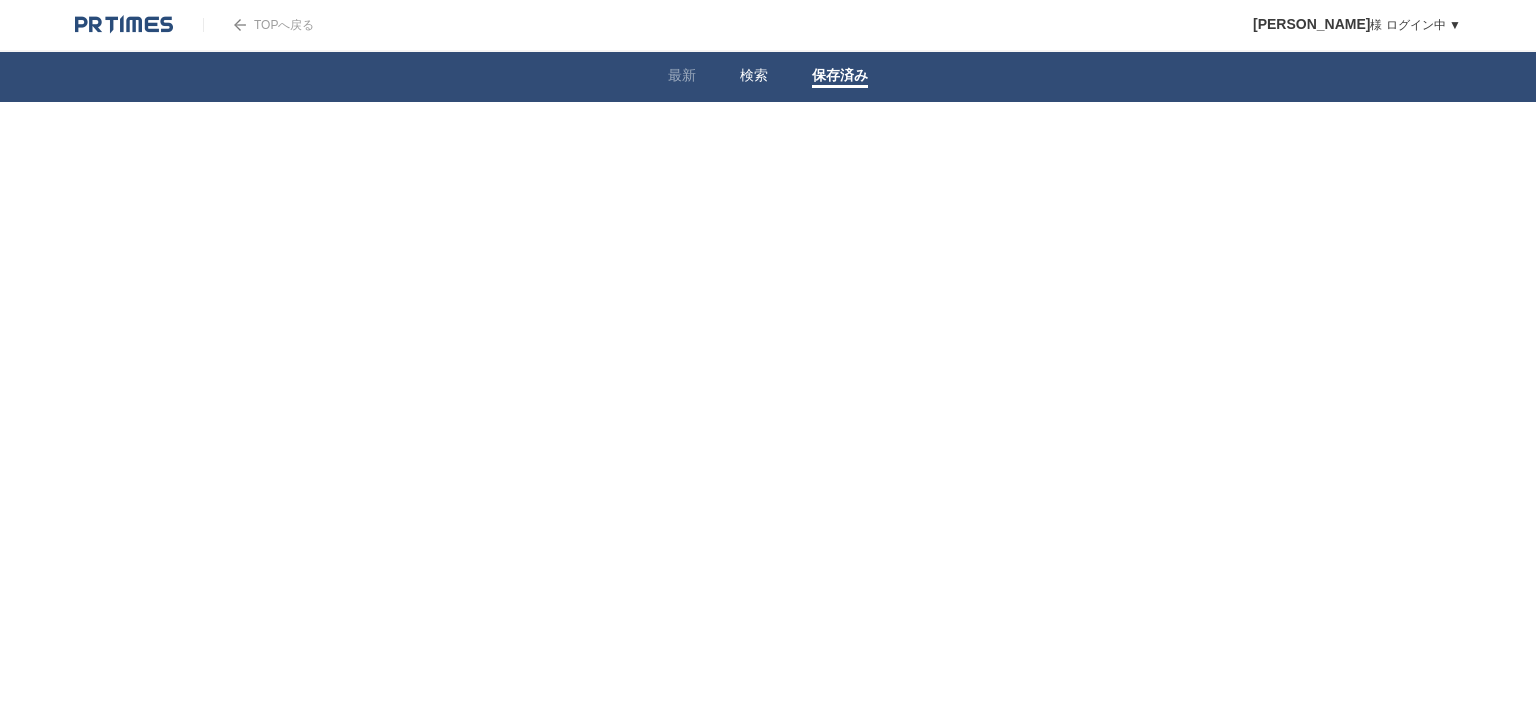 click on "検索" at bounding box center [754, 77] 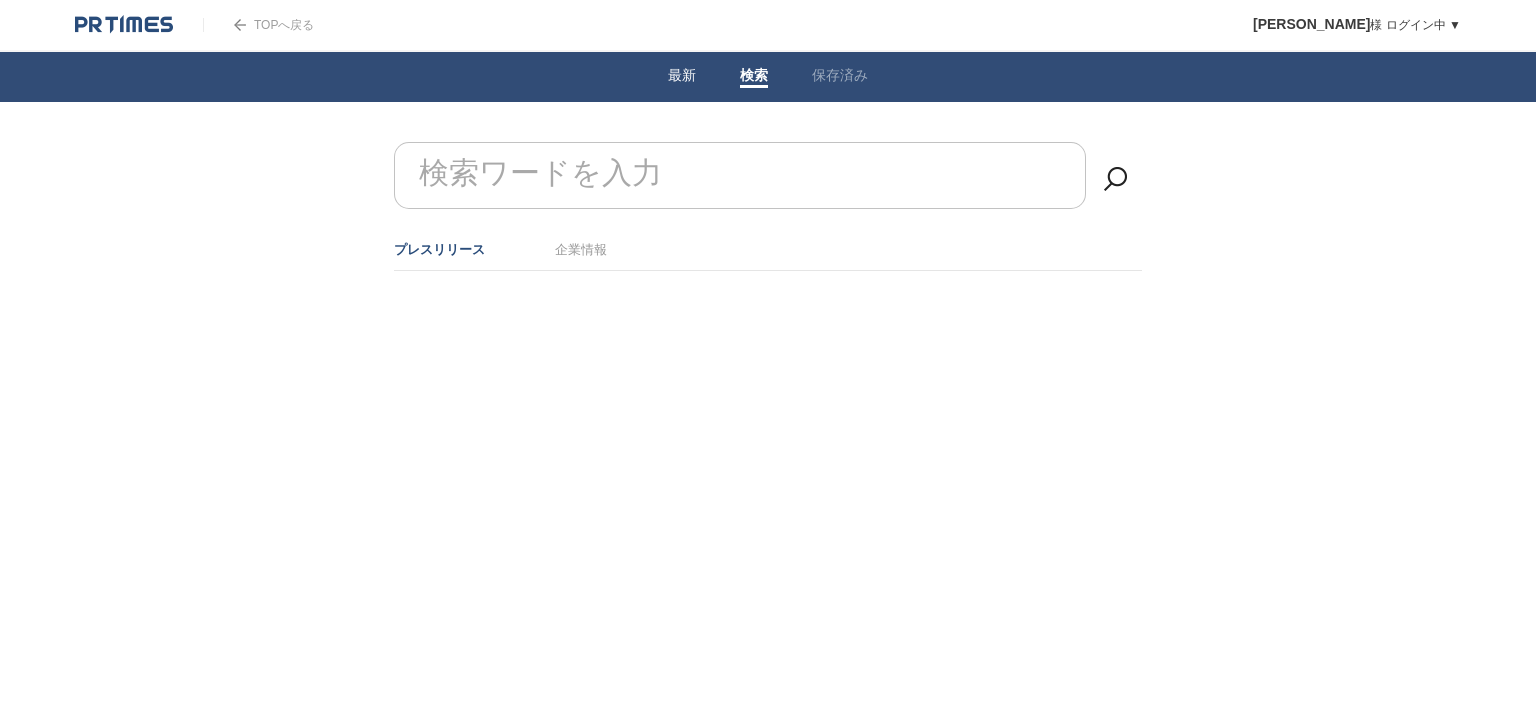 click on "最新" at bounding box center (682, 77) 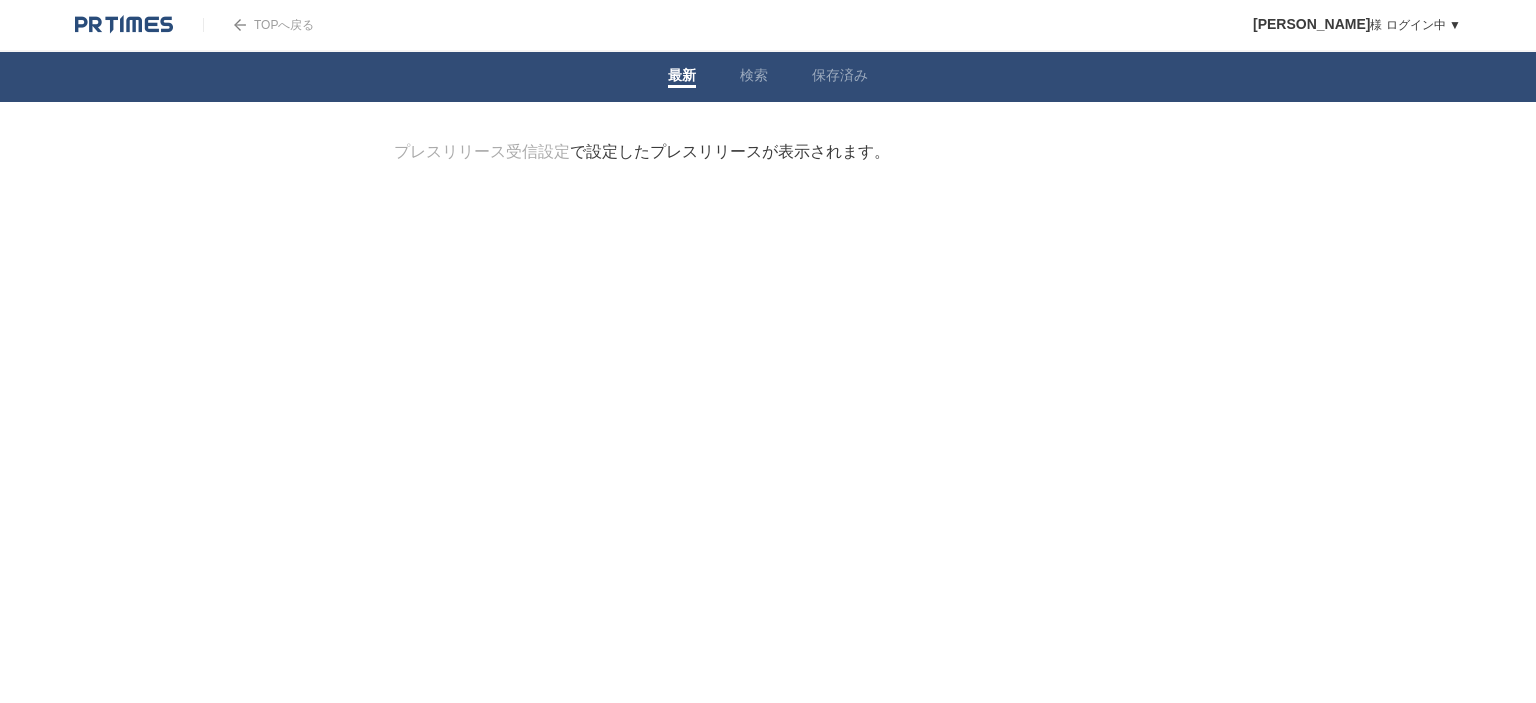 click on "TOPへ戻る" at bounding box center [258, 25] 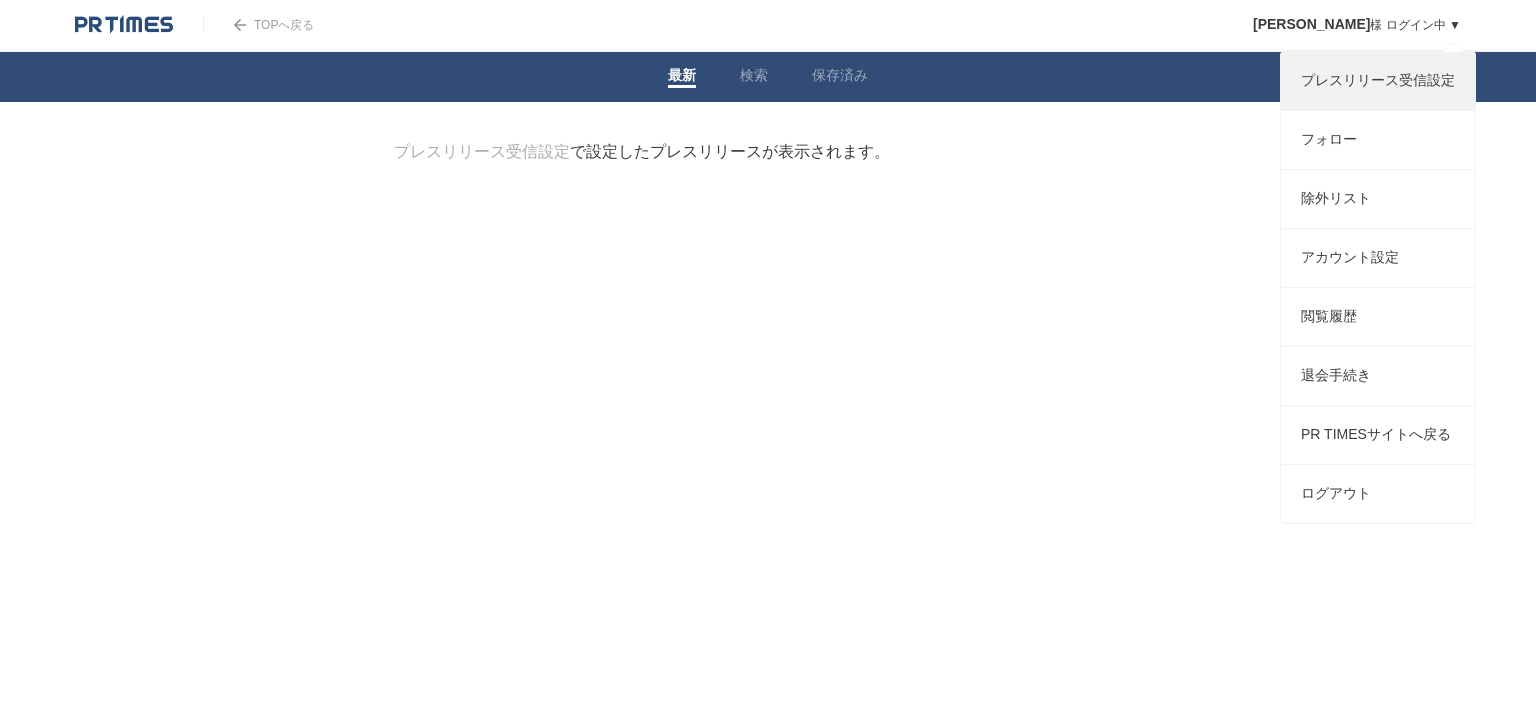 click on "プレスリリース受信設定" at bounding box center (1378, 81) 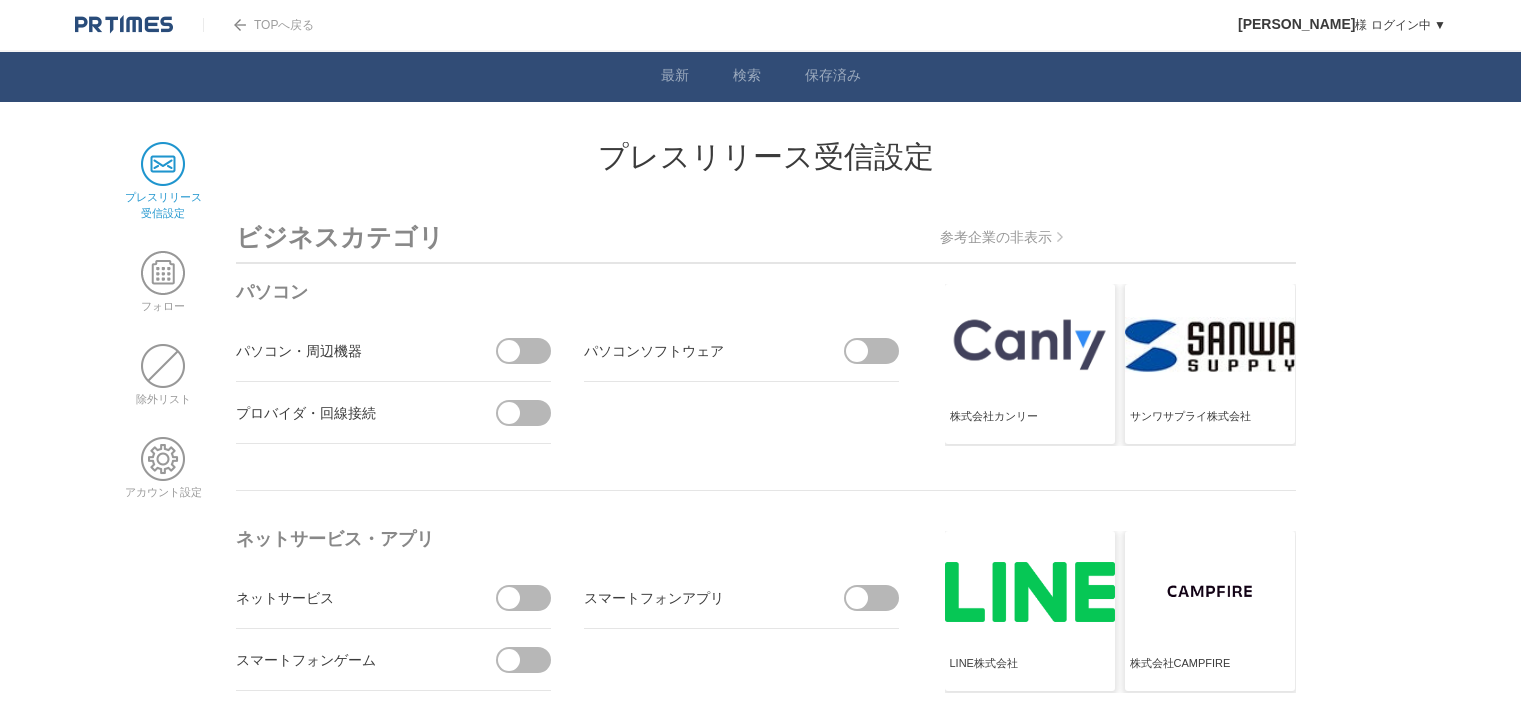 scroll, scrollTop: 0, scrollLeft: 0, axis: both 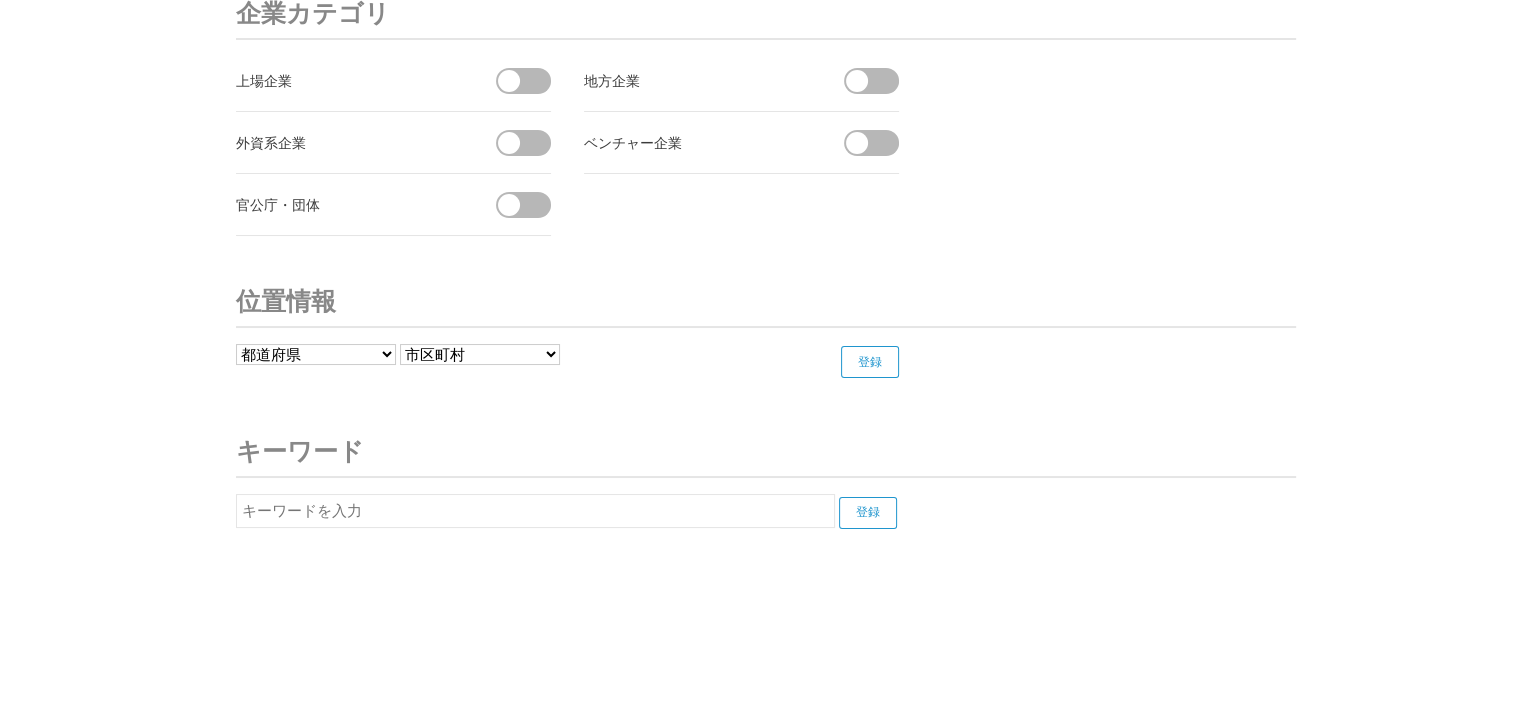 click on "都道府県
北海道
青森県
岩手県
宮城県
秋田県
山形県
福島県
茨城県
栃木県
群馬県
埼玉県
千葉県
東京都
神奈川県
新潟県
富山県 石川県 福井県" at bounding box center [316, 354] 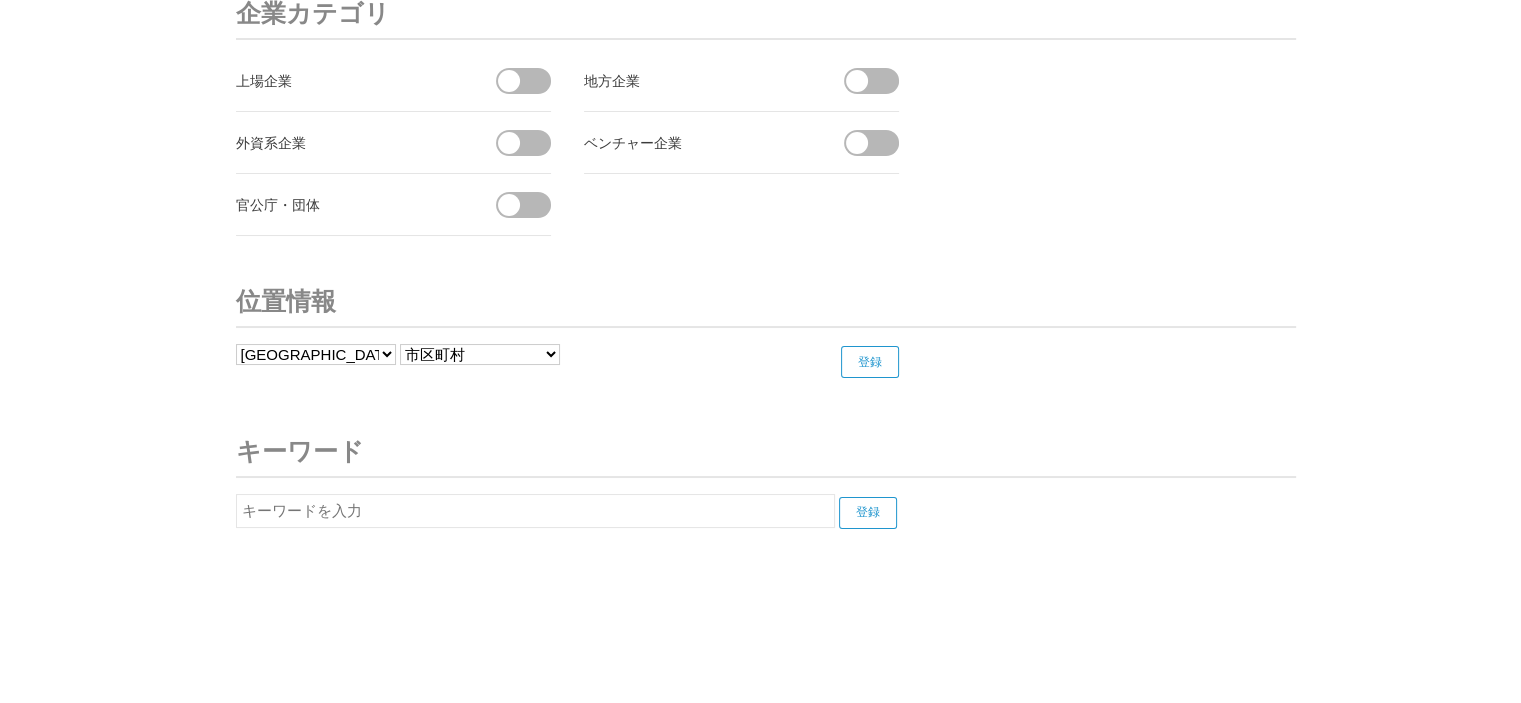 click on "都道府県
北海道
青森県
岩手県
宮城県
秋田県
山形県
福島県
茨城県
栃木県
群馬県
埼玉県
千葉県
東京都
神奈川県
新潟県
富山県 石川県 福井県" at bounding box center [316, 354] 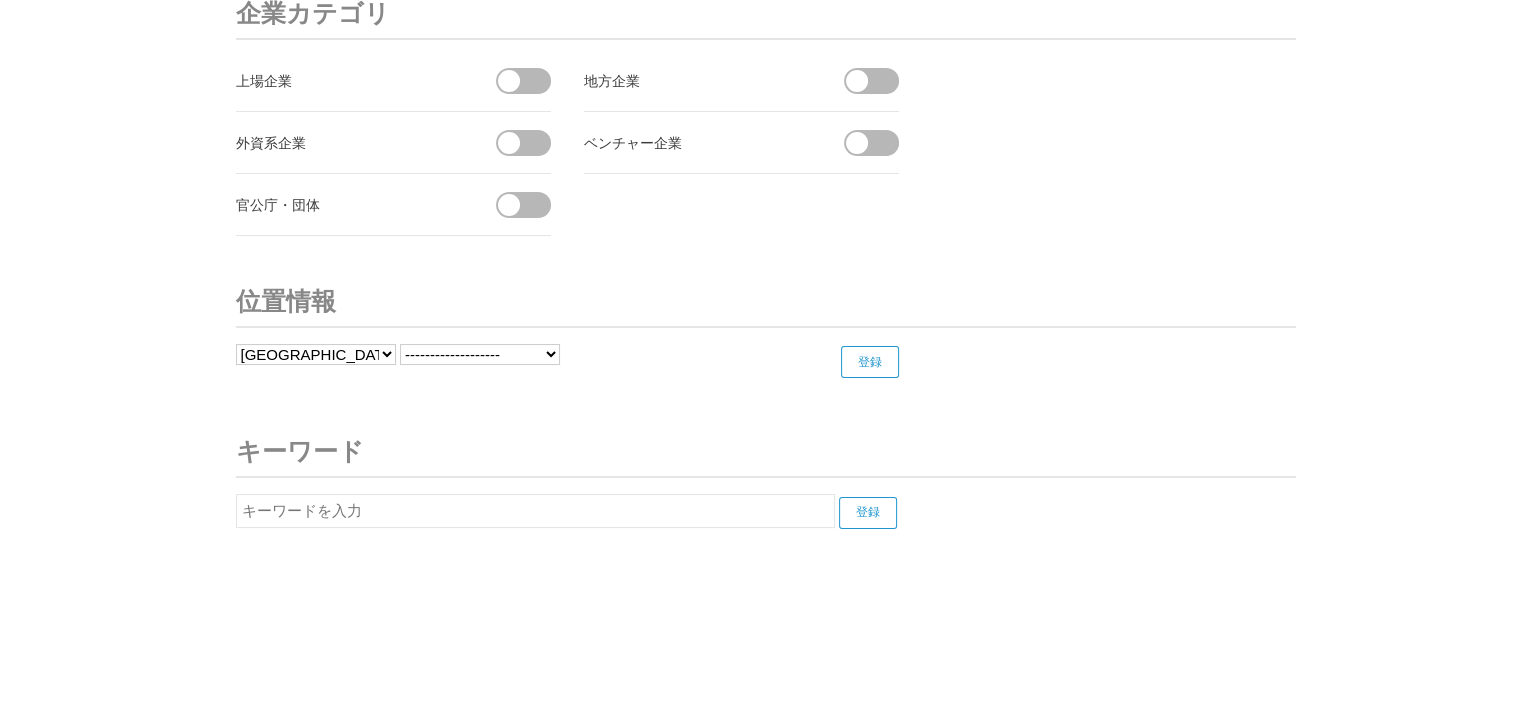 click on "登録" at bounding box center (870, 362) 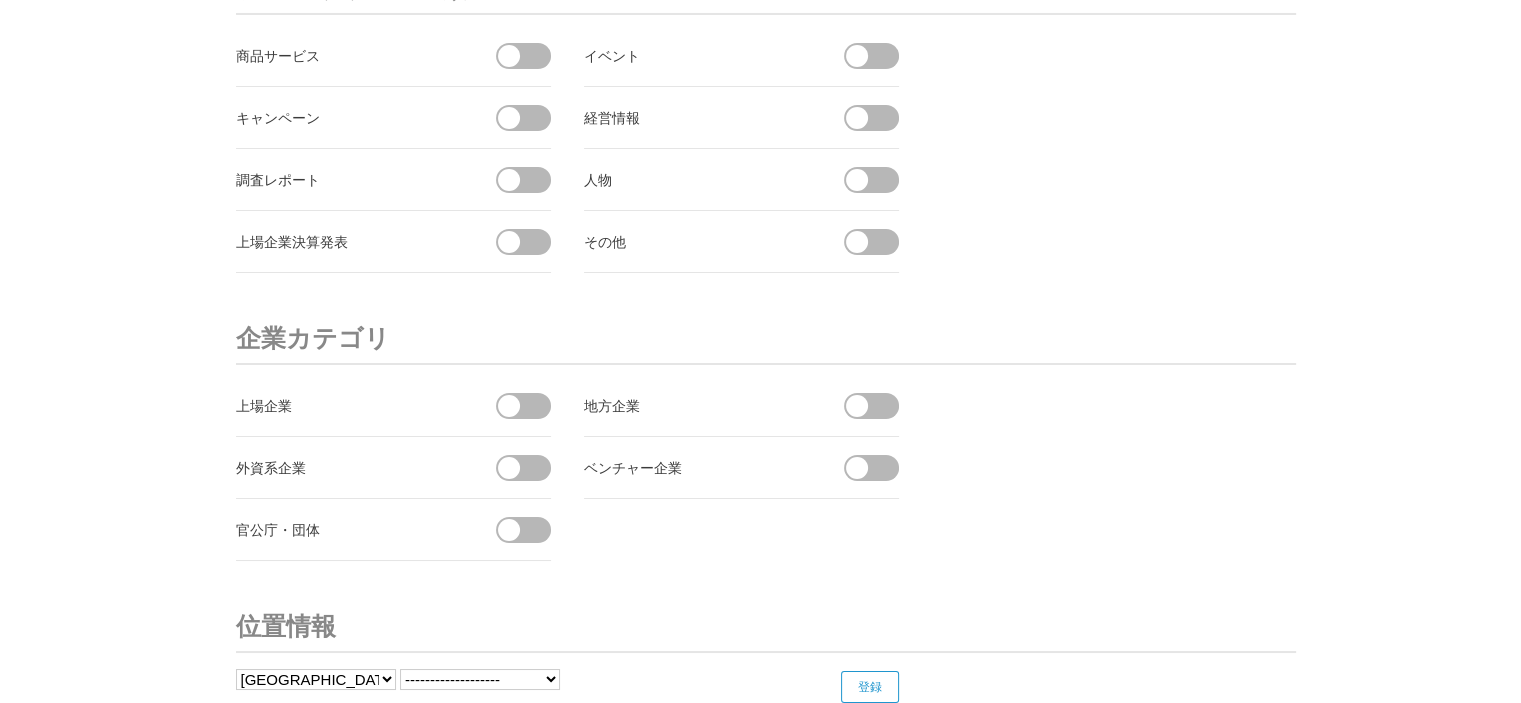 scroll, scrollTop: 7700, scrollLeft: 0, axis: vertical 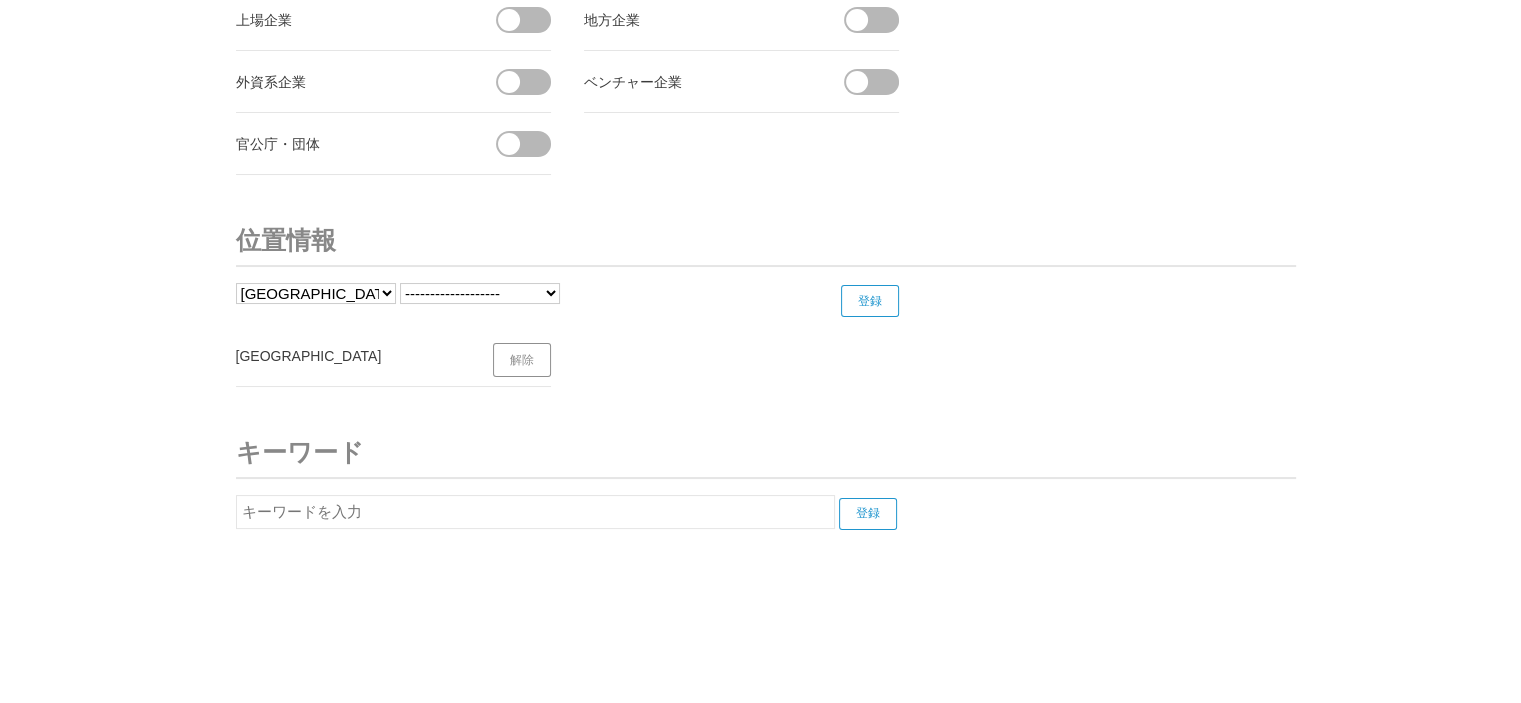 click at bounding box center [535, 512] 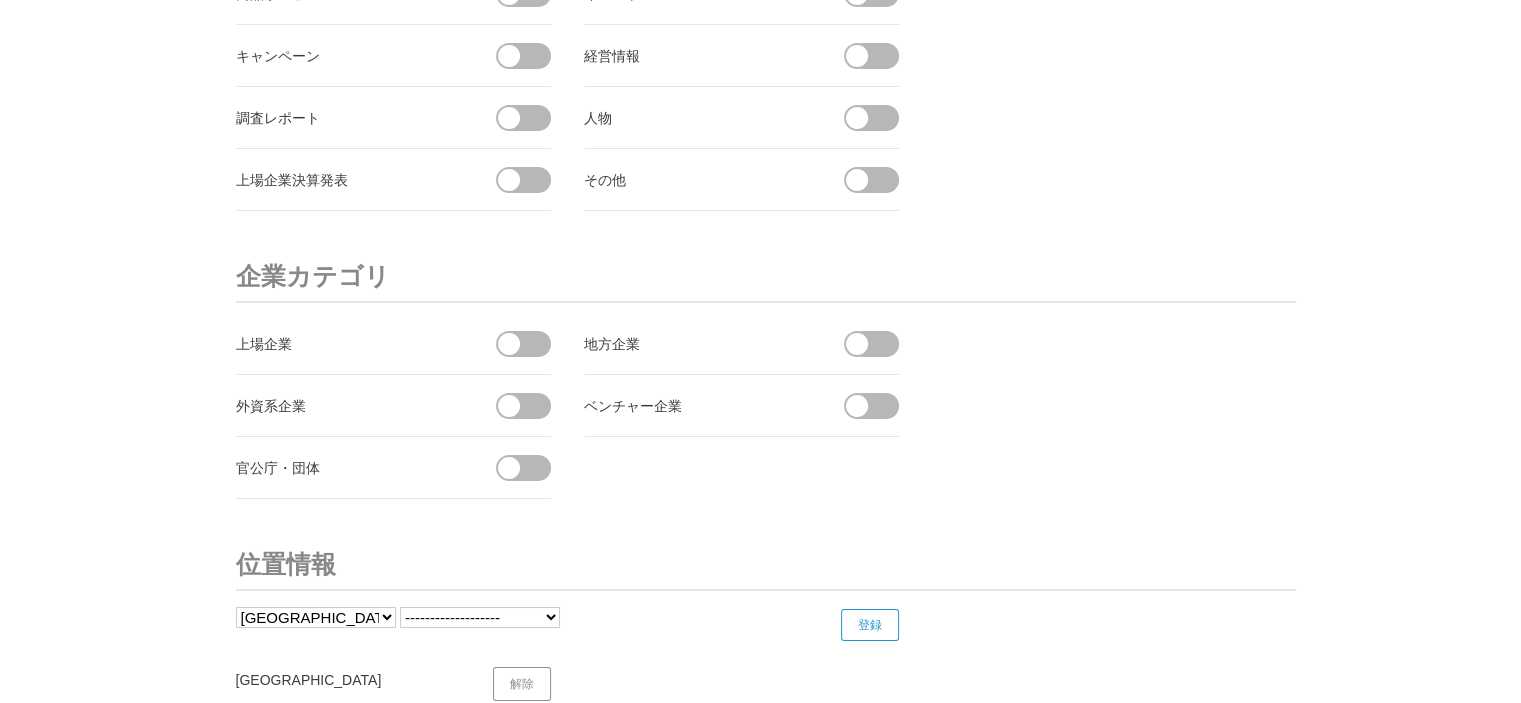 scroll, scrollTop: 7354, scrollLeft: 0, axis: vertical 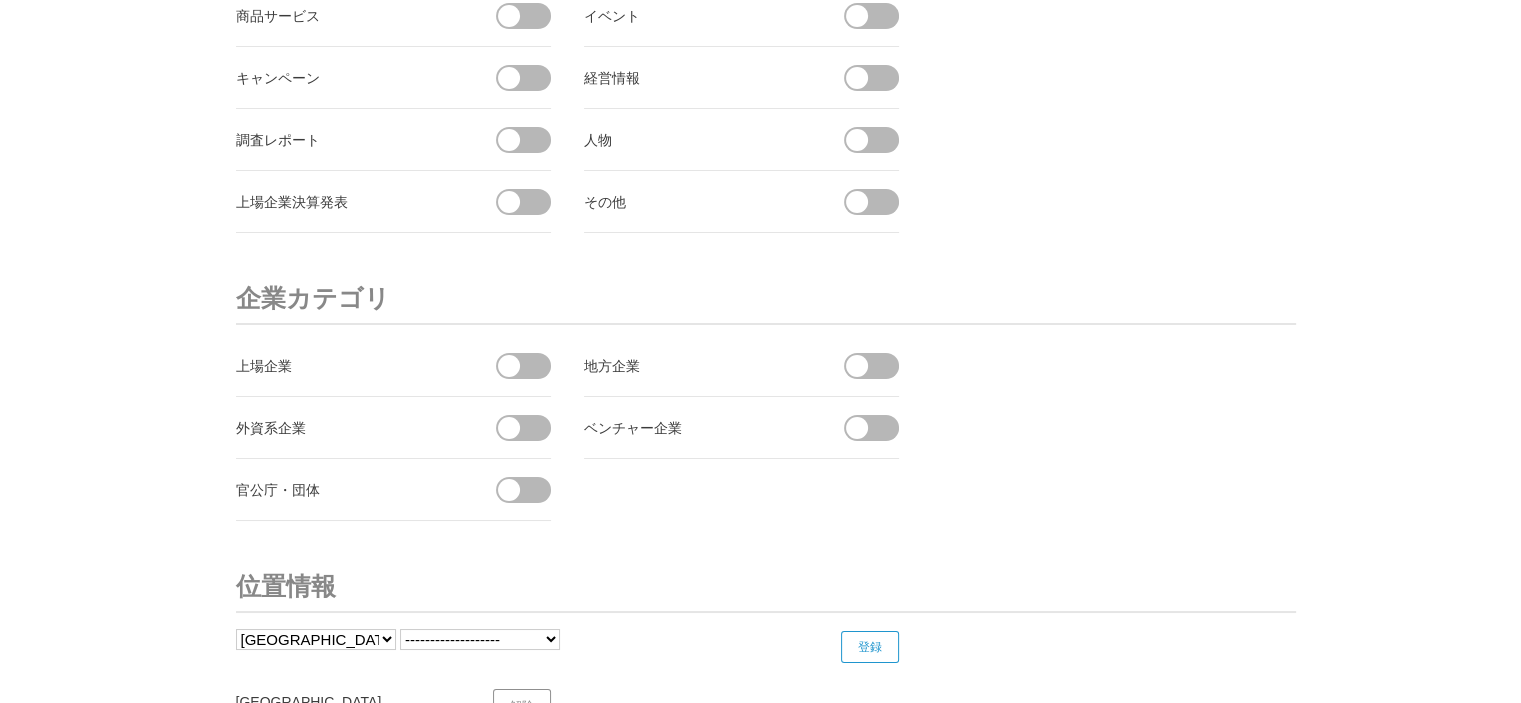 click at bounding box center [878, 366] 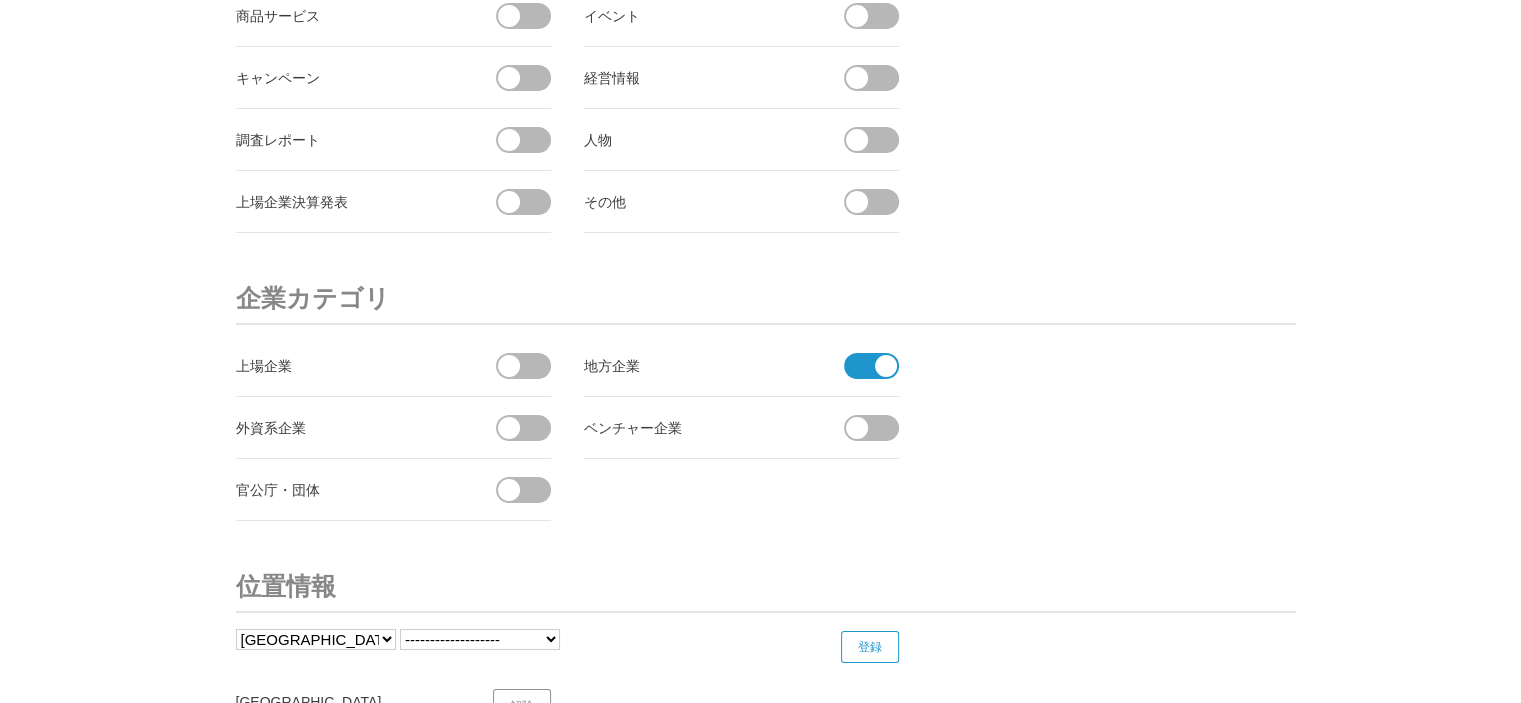 click at bounding box center [530, 366] 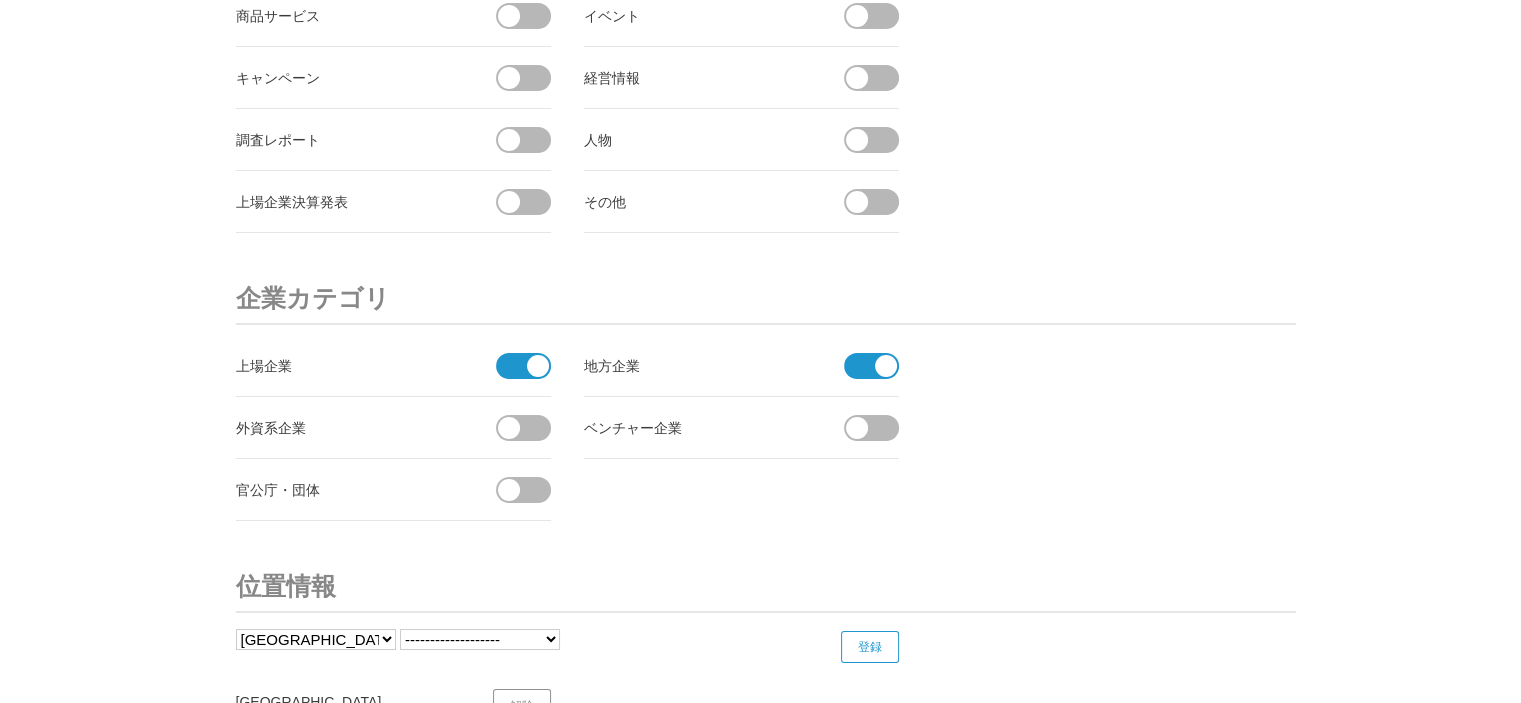 click at bounding box center (530, 428) 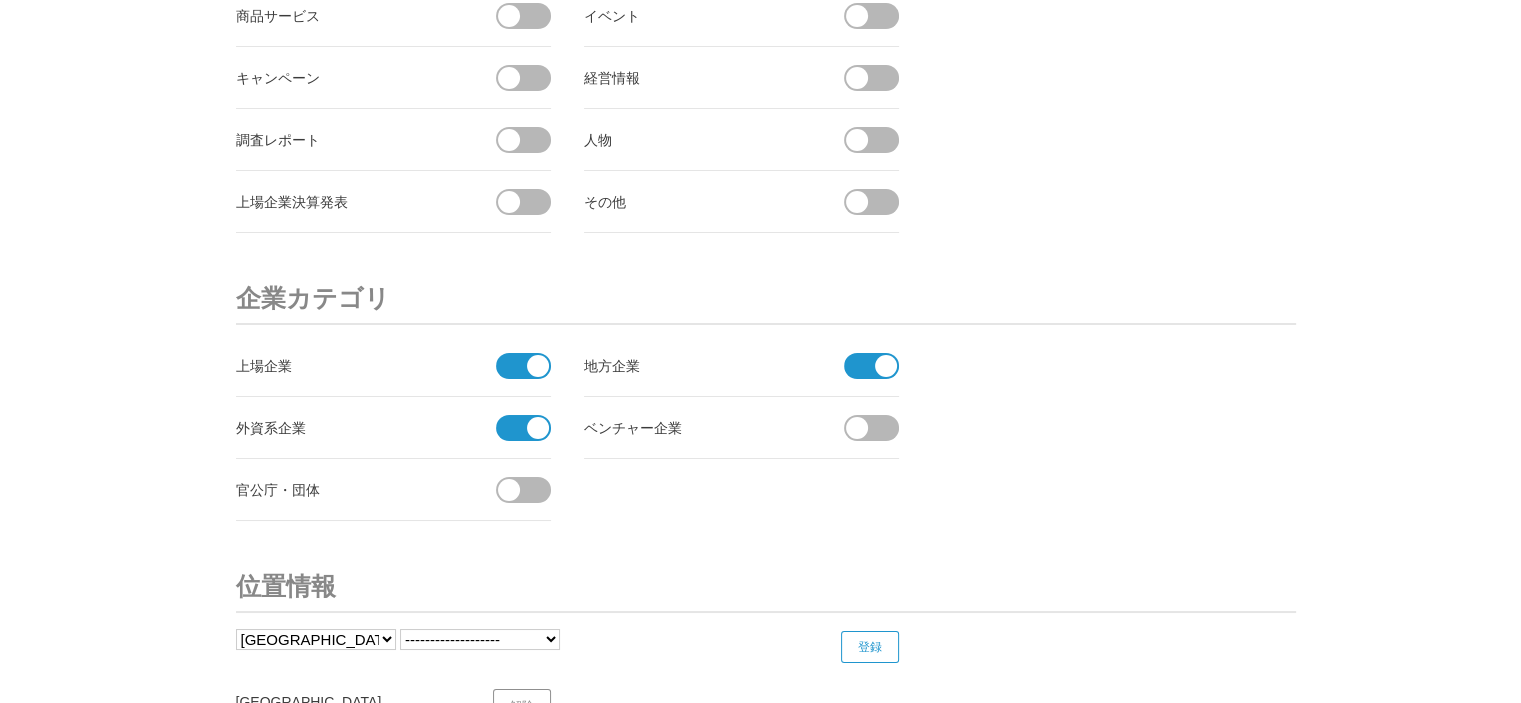 click on "官公庁・団体" at bounding box center (393, 490) 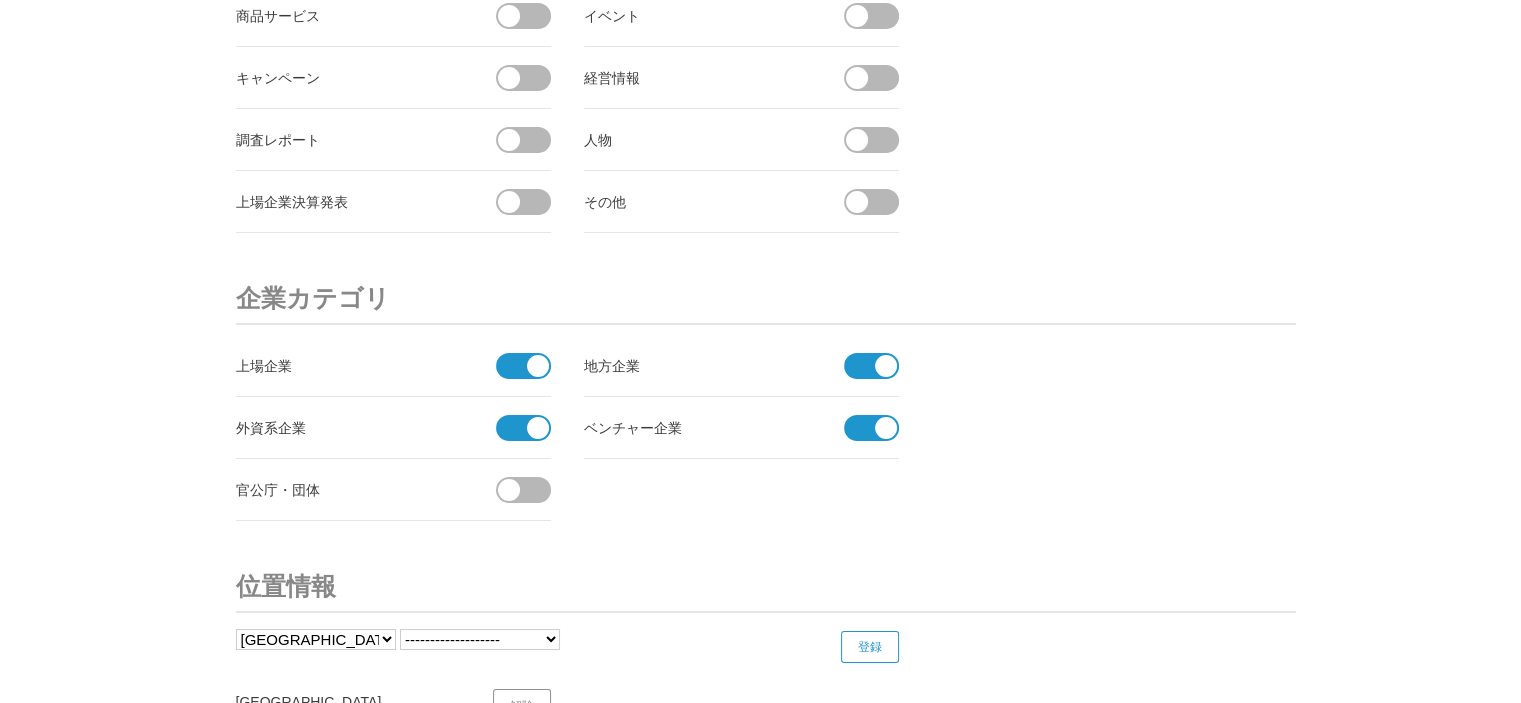 click at bounding box center (530, 490) 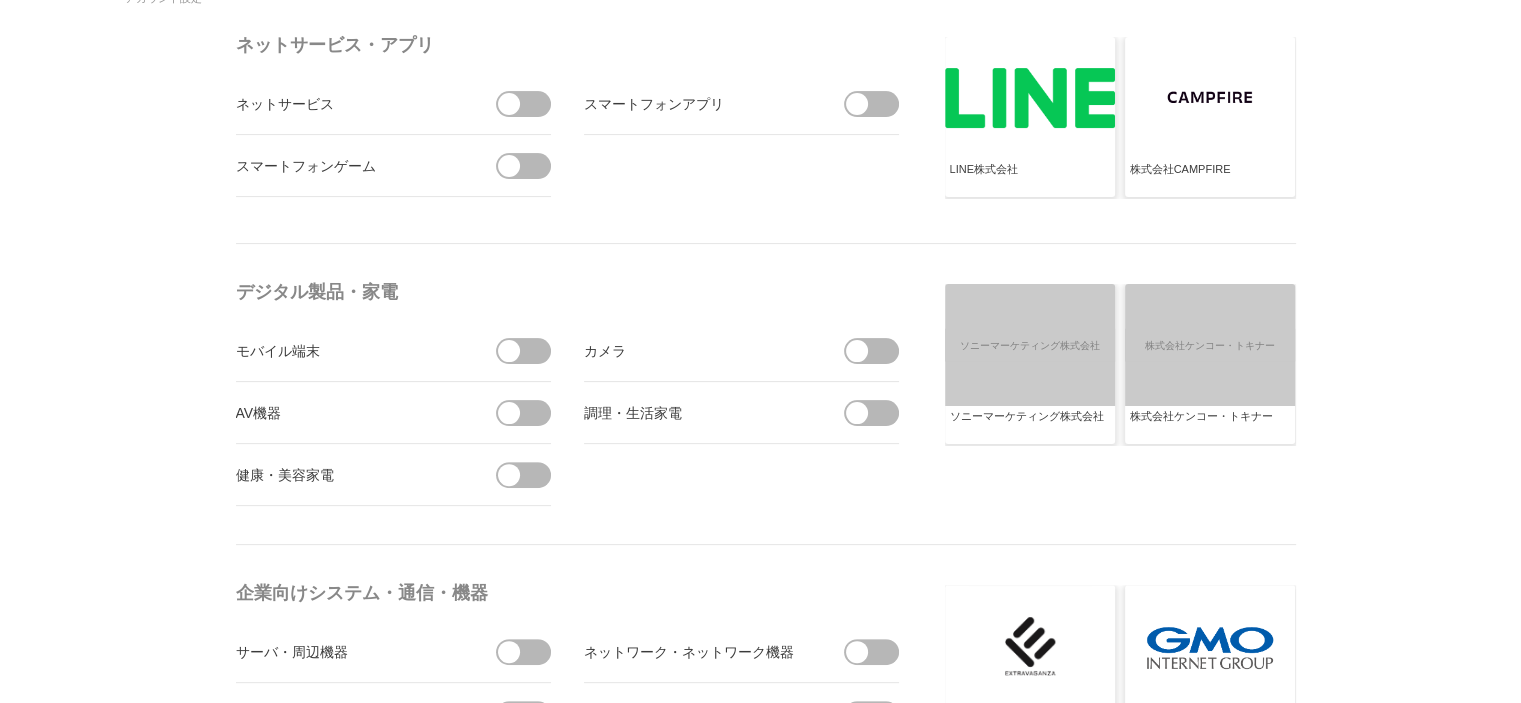 scroll, scrollTop: 537, scrollLeft: 0, axis: vertical 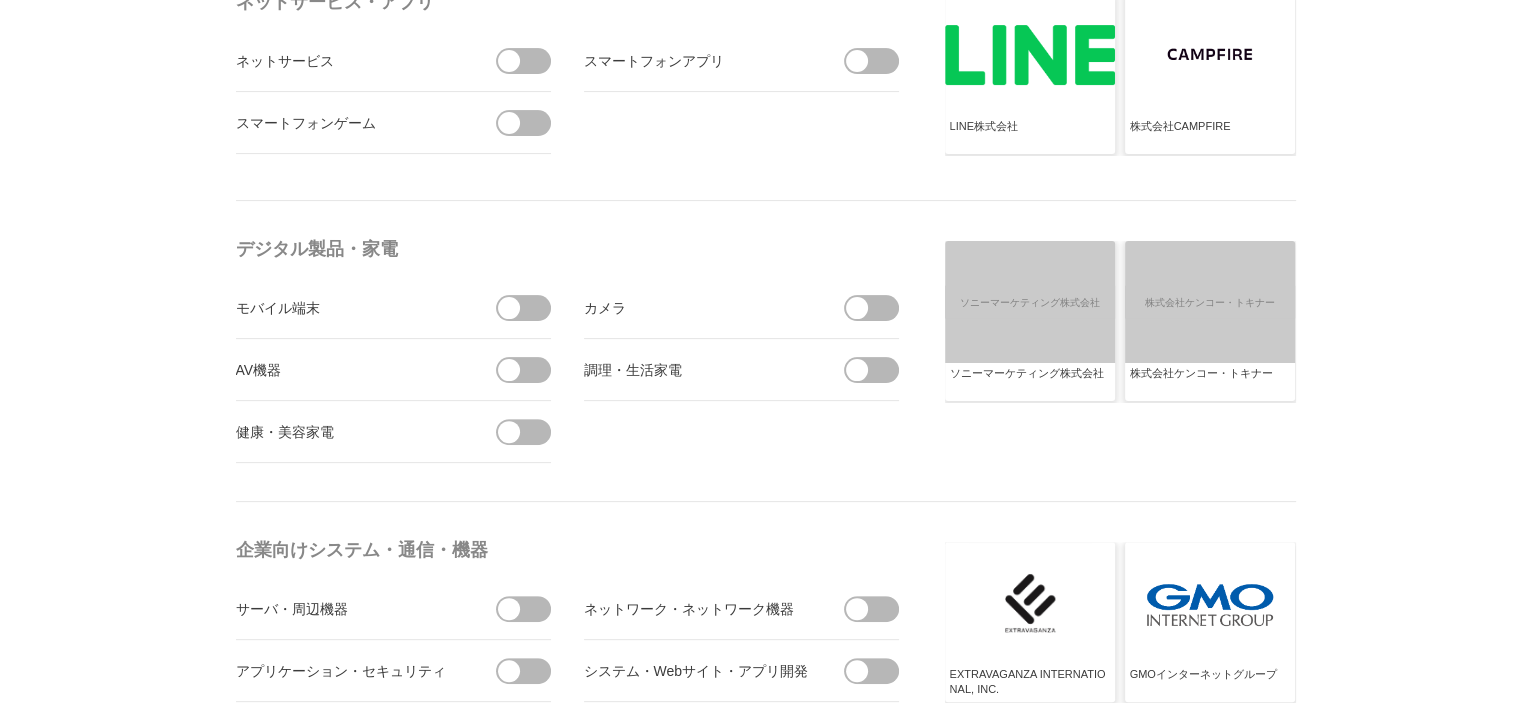 click at bounding box center (530, 370) 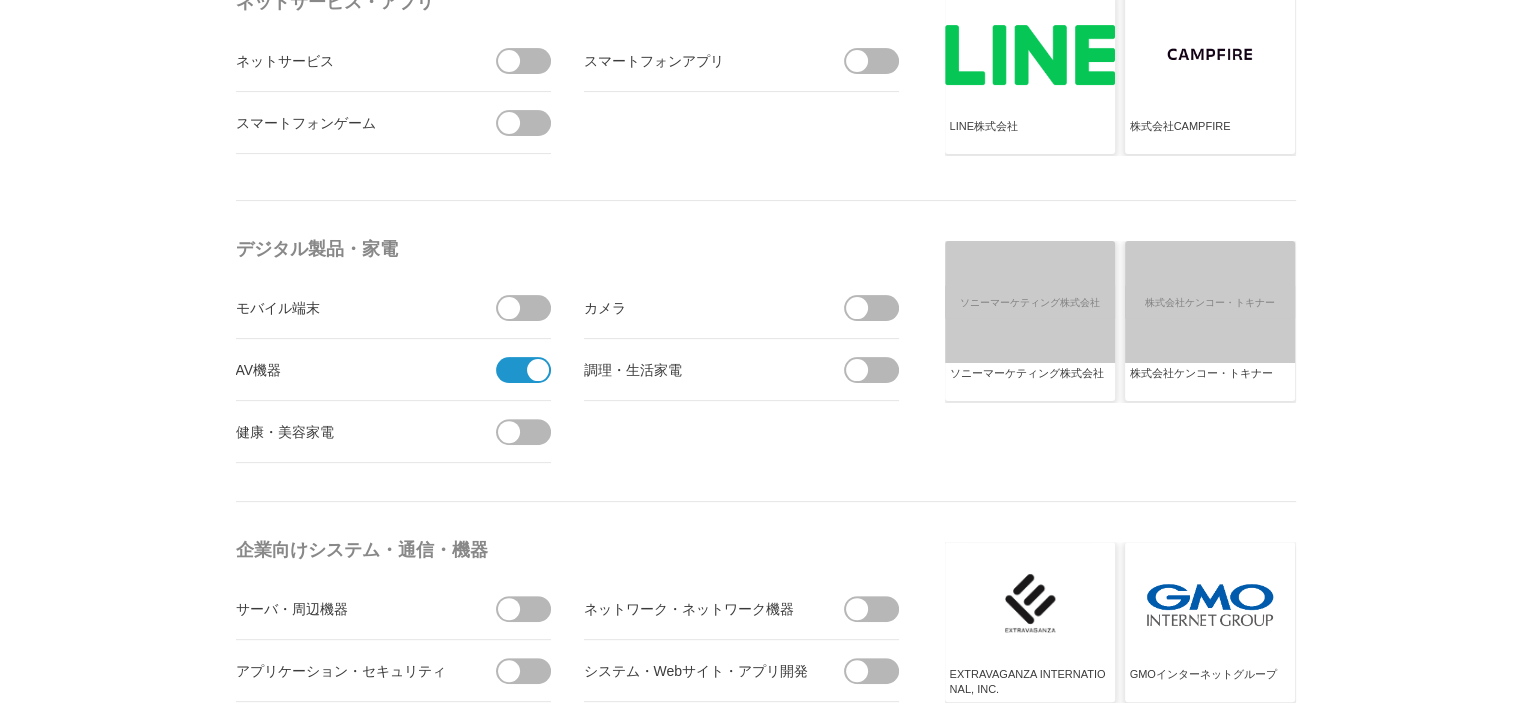 click at bounding box center (530, 432) 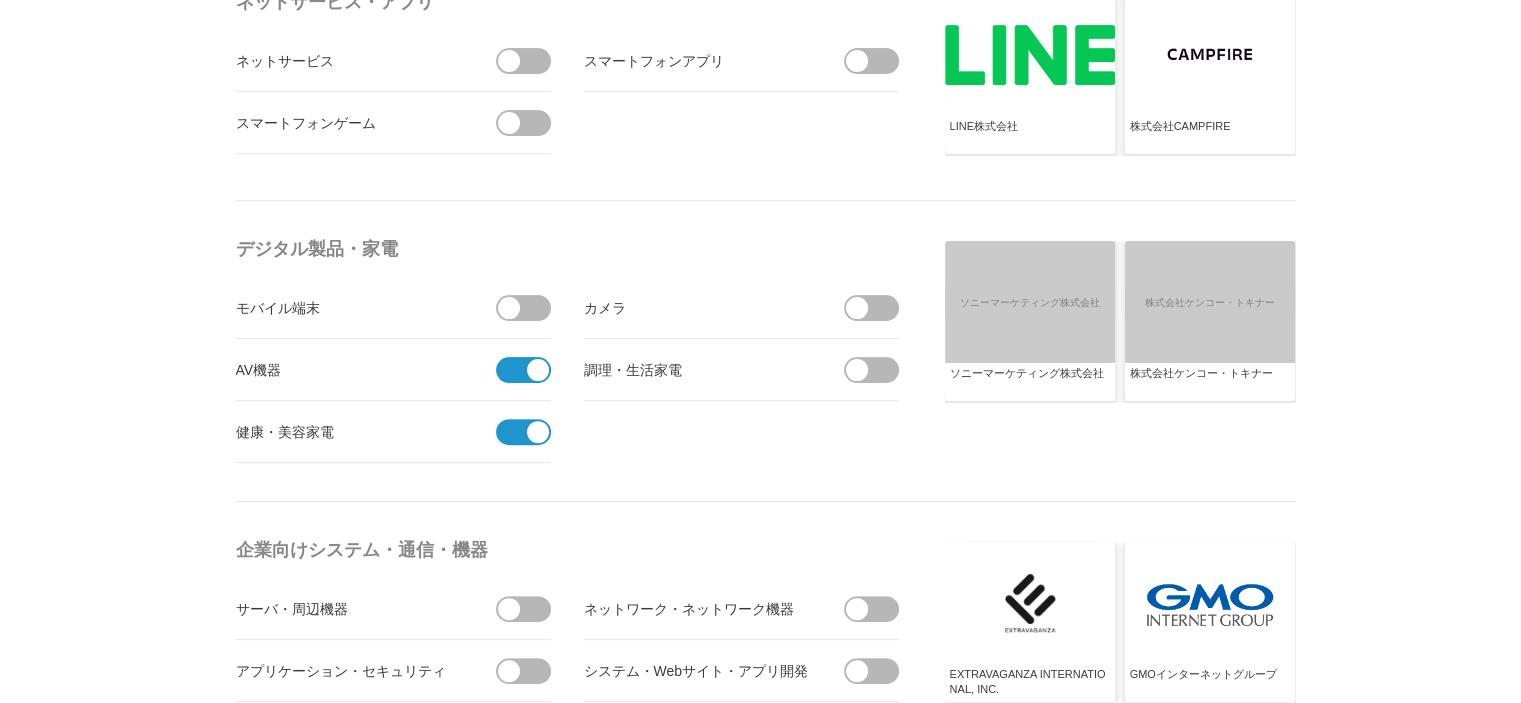 click at bounding box center [878, 370] 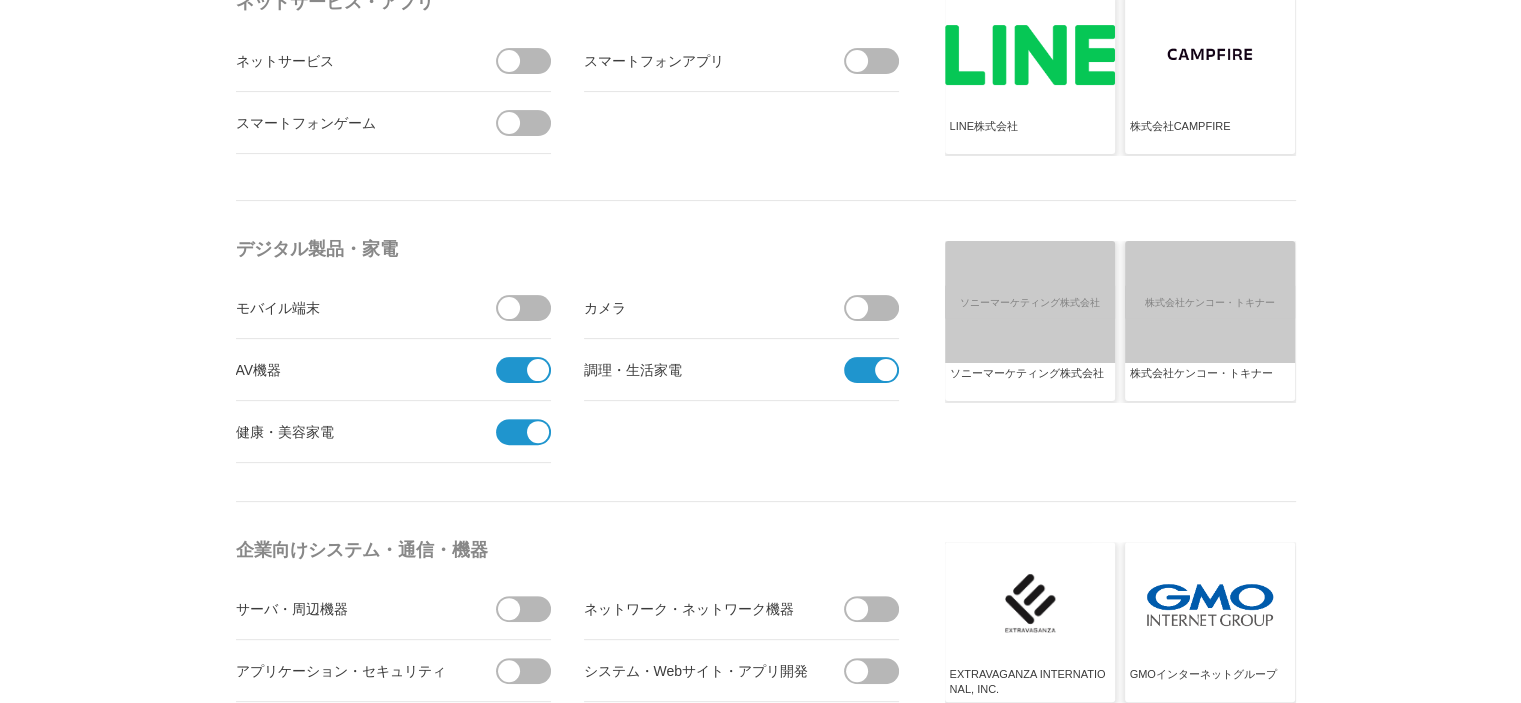 click at bounding box center (878, 308) 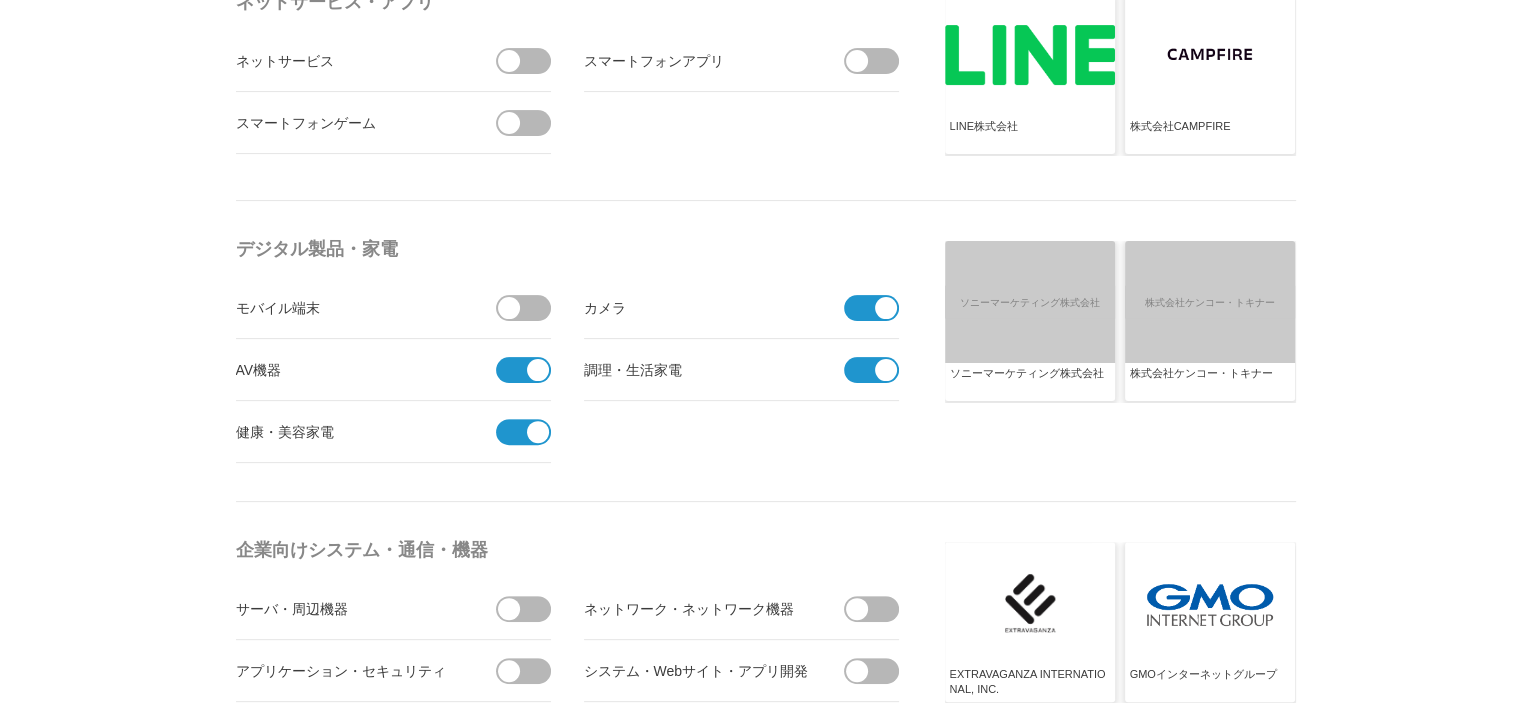 click at bounding box center (530, 308) 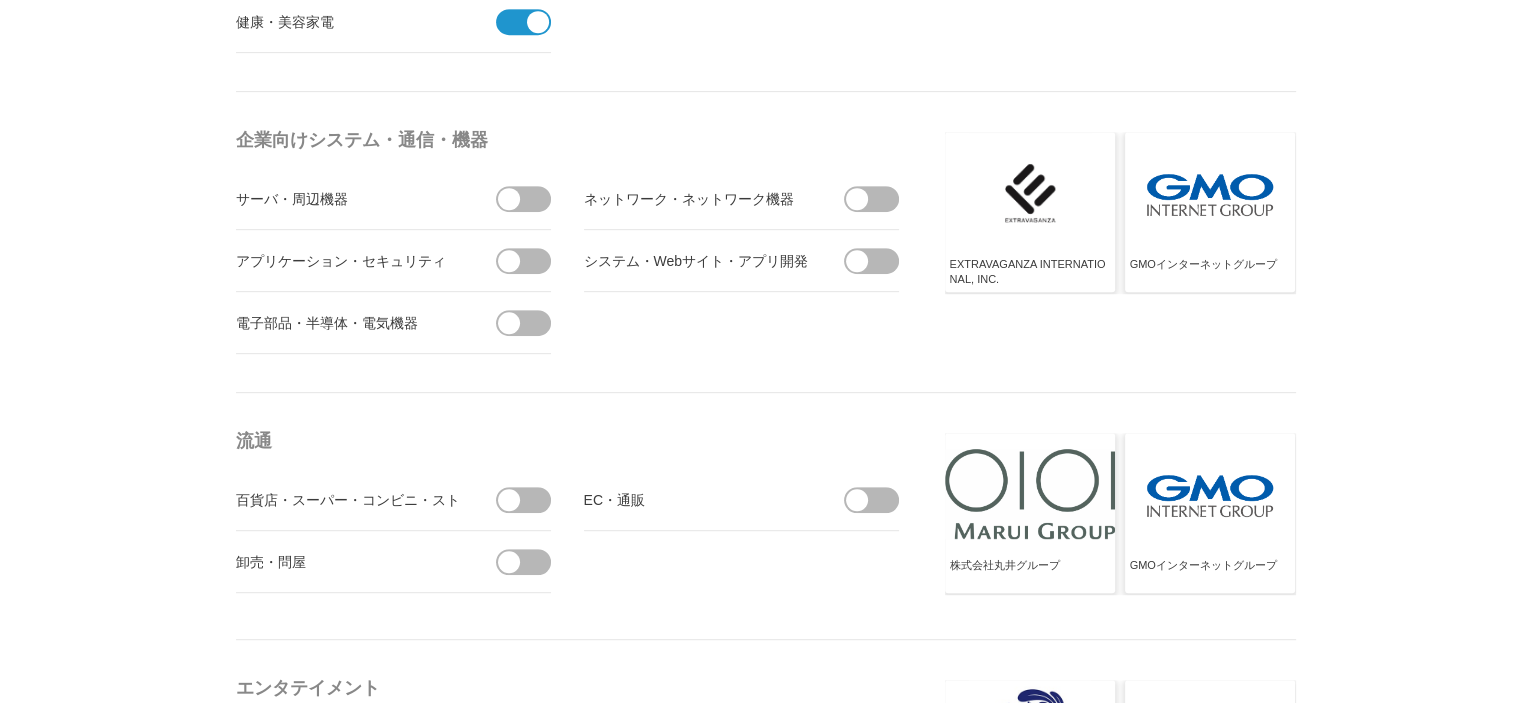 scroll, scrollTop: 951, scrollLeft: 0, axis: vertical 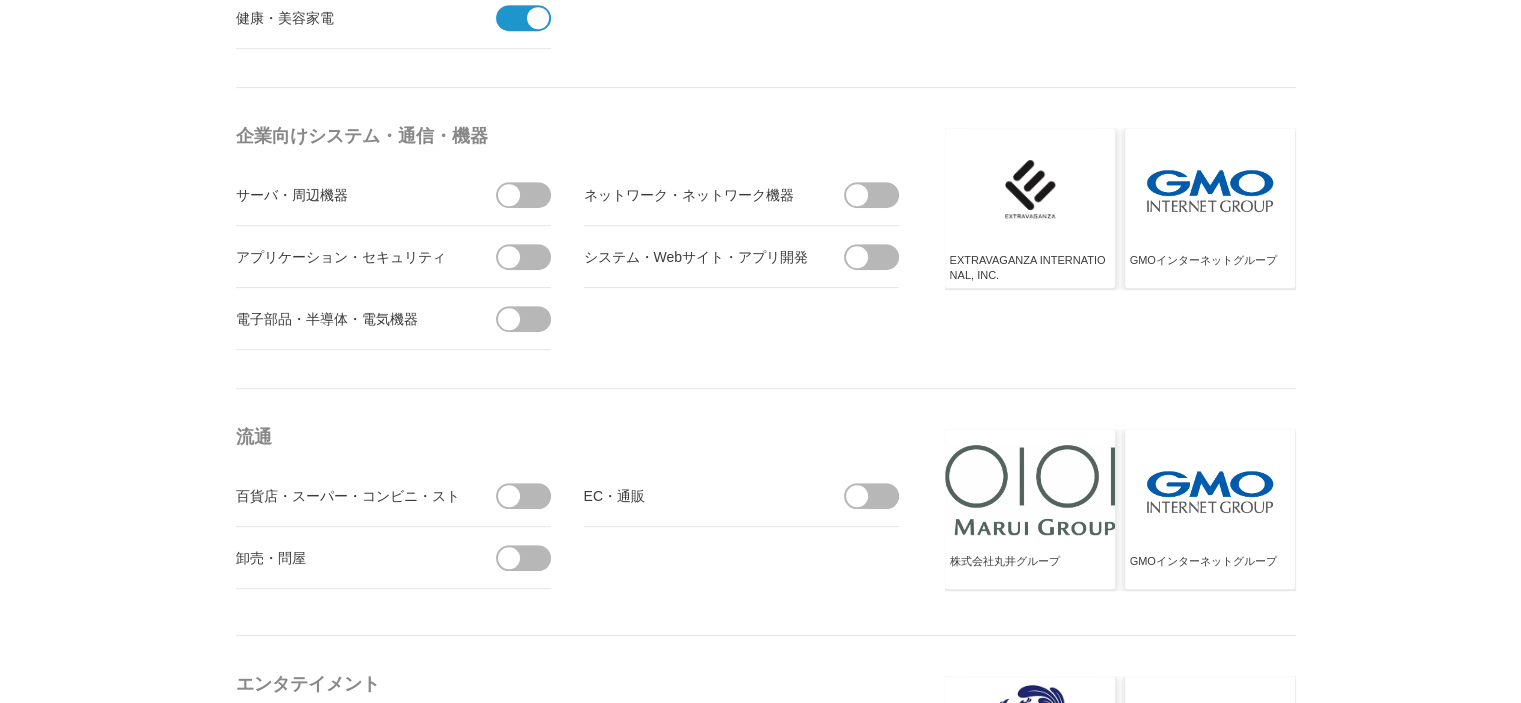 click at bounding box center (530, 319) 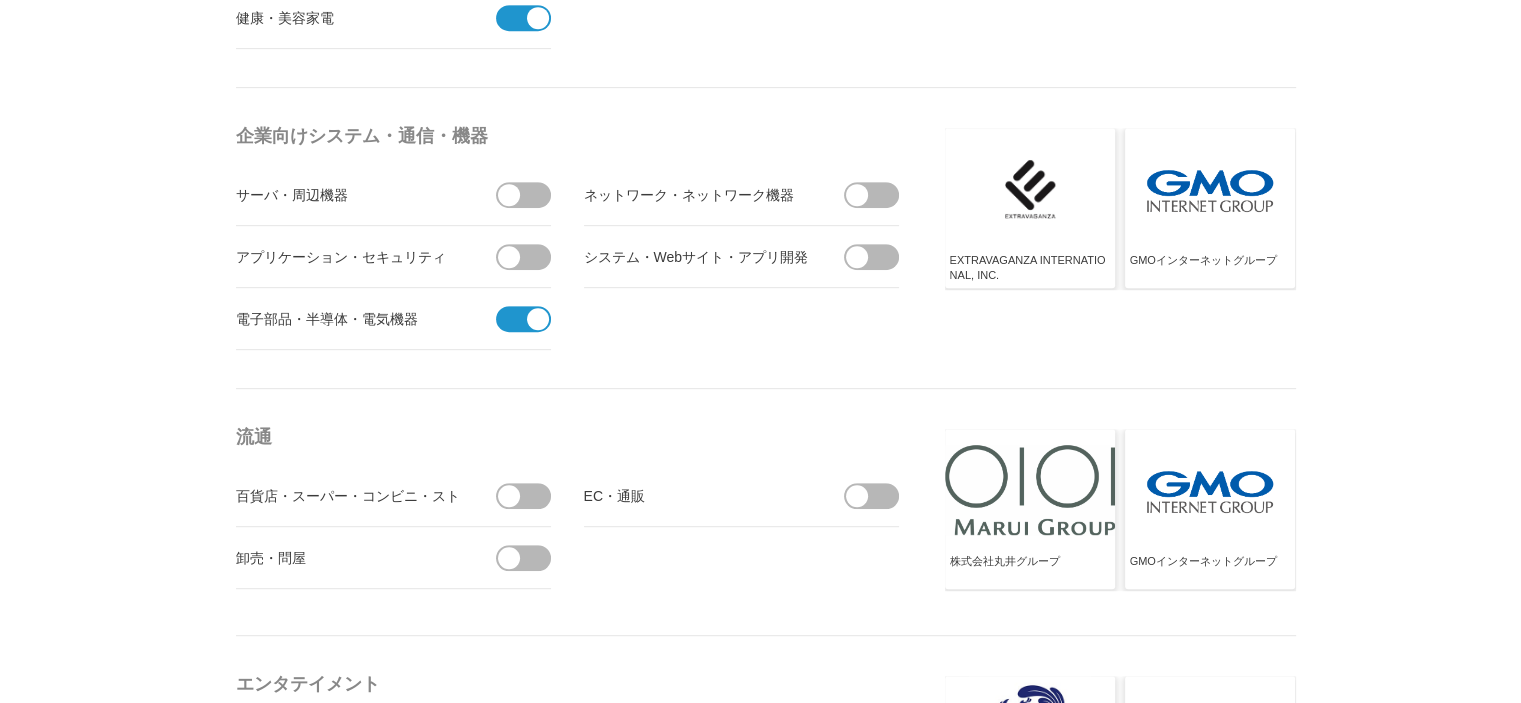 drag, startPoint x: 519, startPoint y: 319, endPoint x: 527, endPoint y: 272, distance: 47.67599 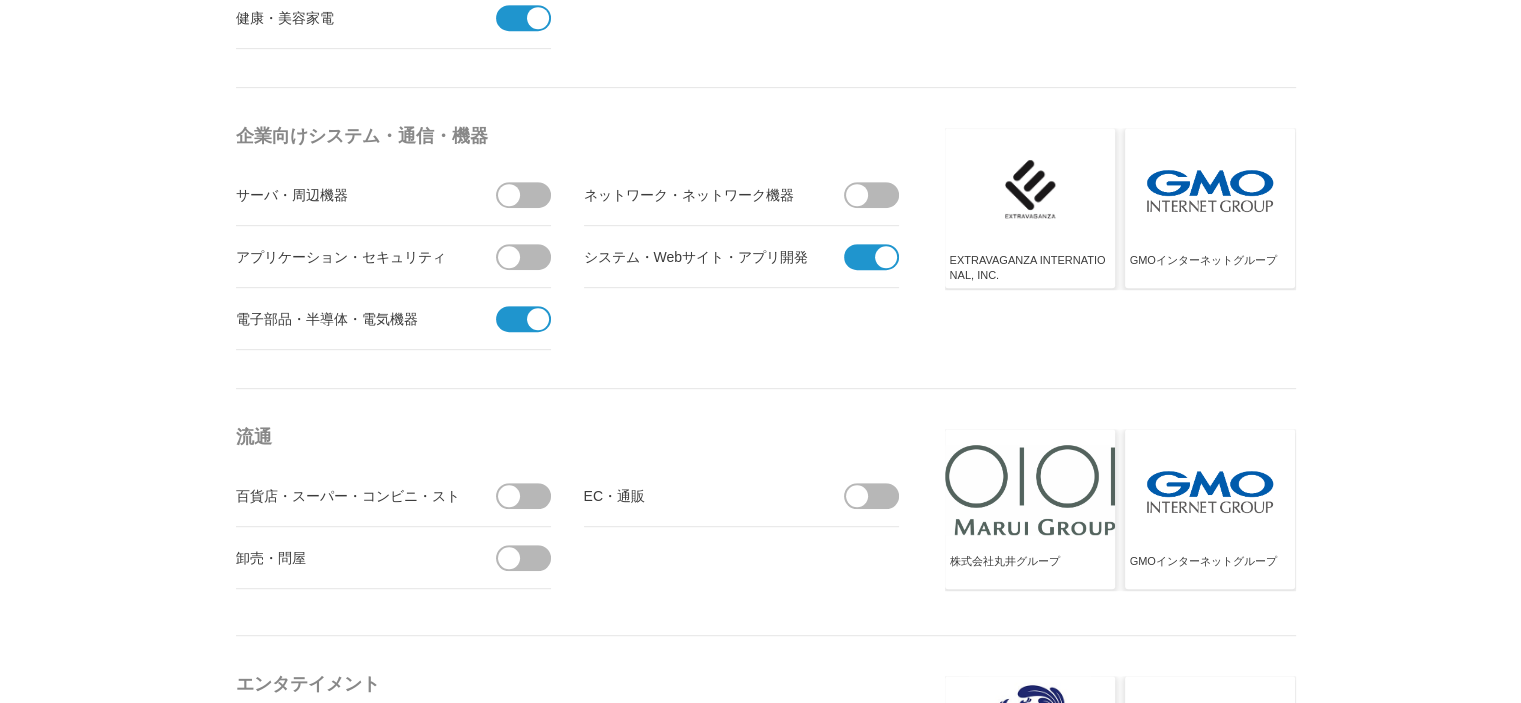click at bounding box center (878, 195) 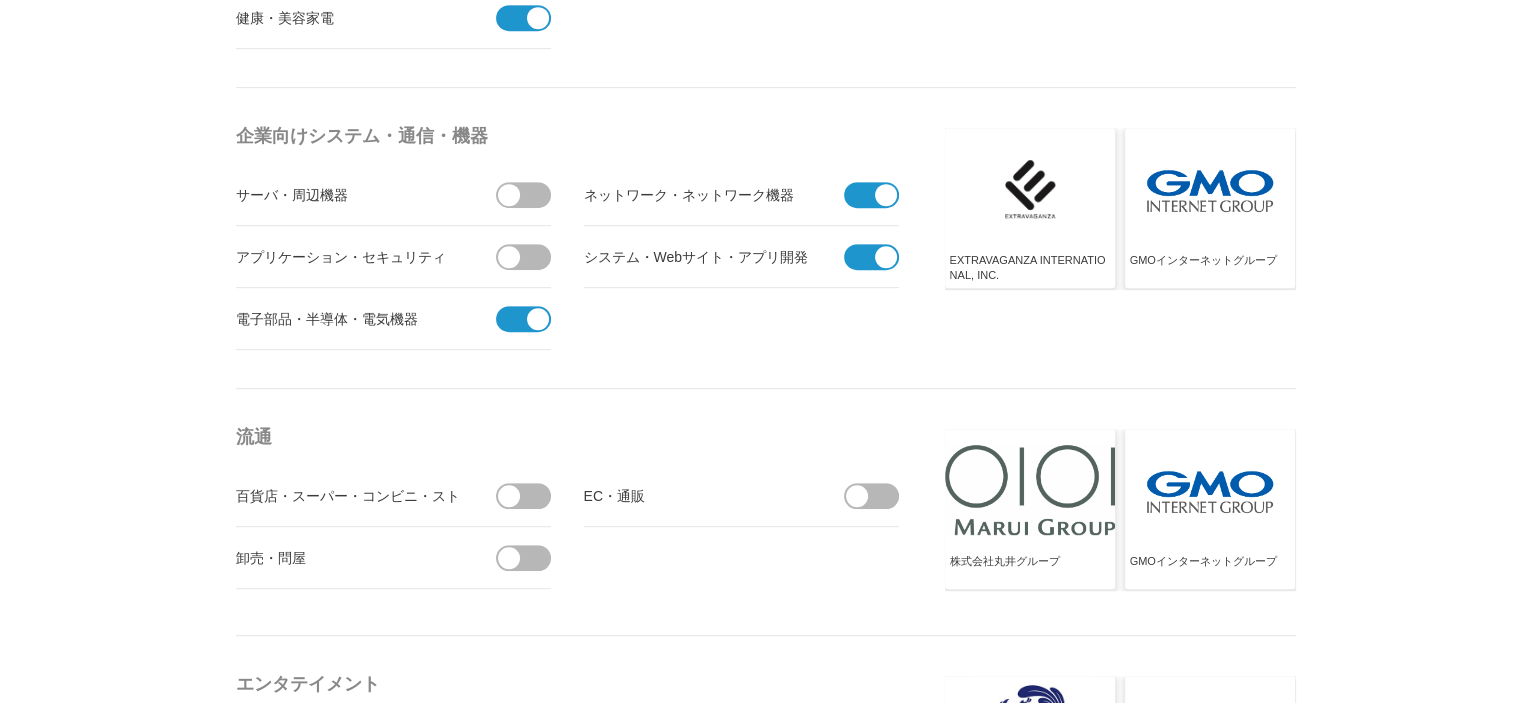 click at bounding box center (530, 195) 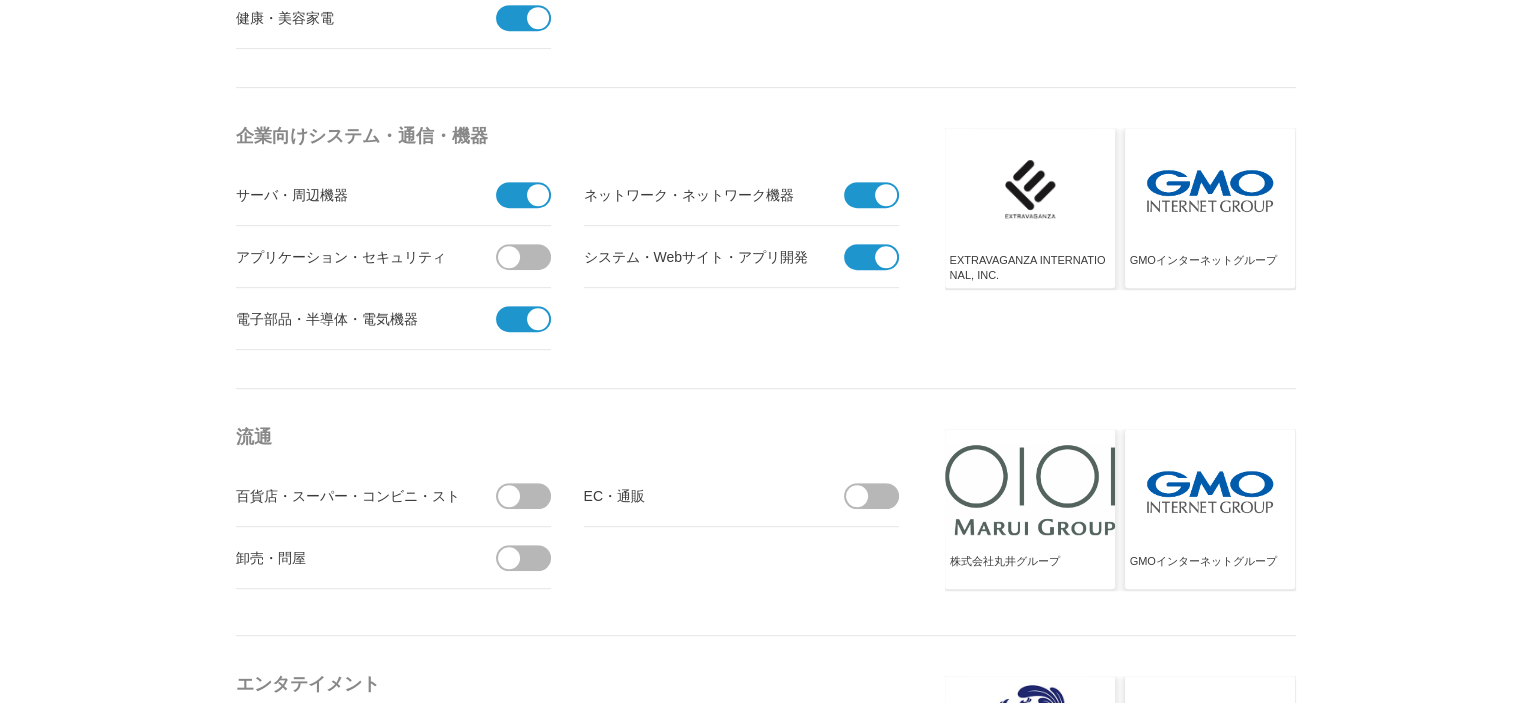 click at bounding box center (530, 496) 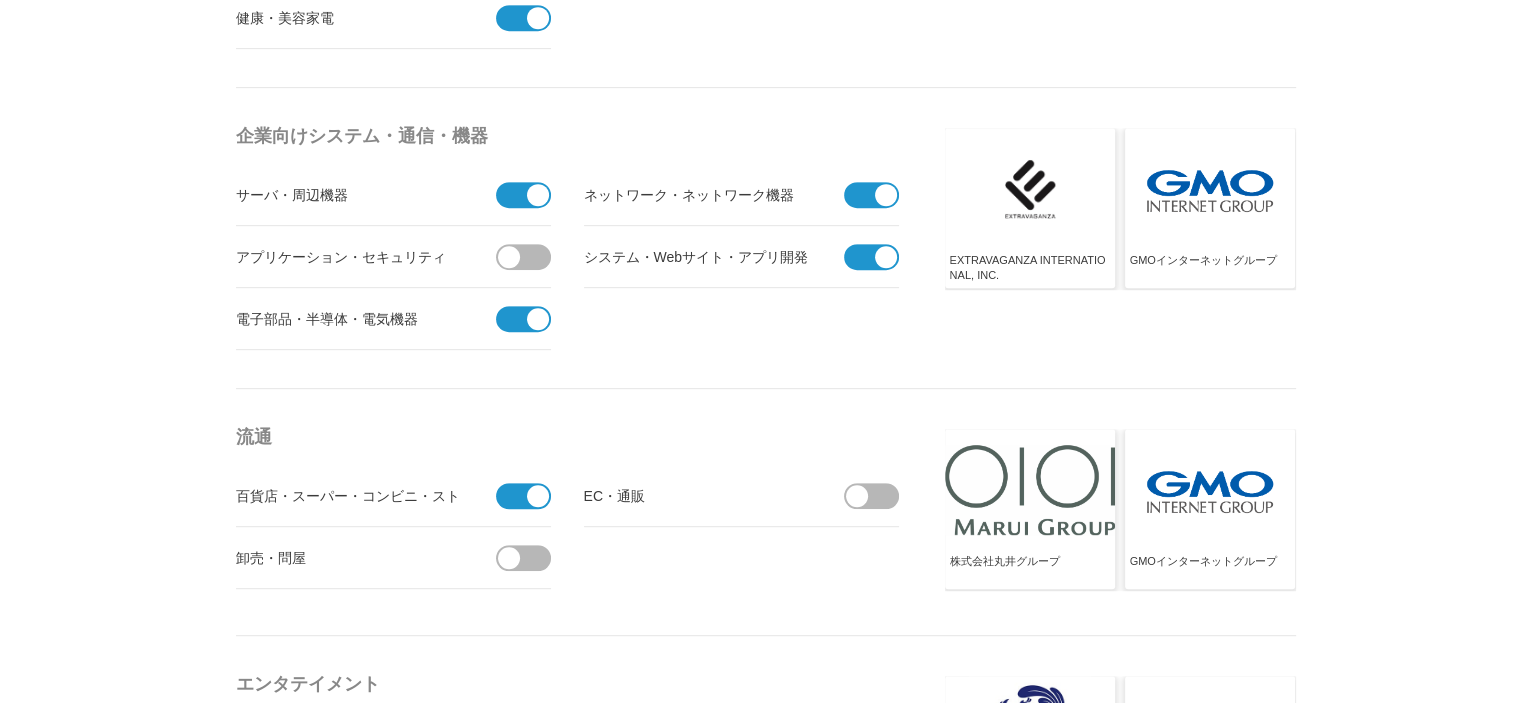 click at bounding box center (530, 558) 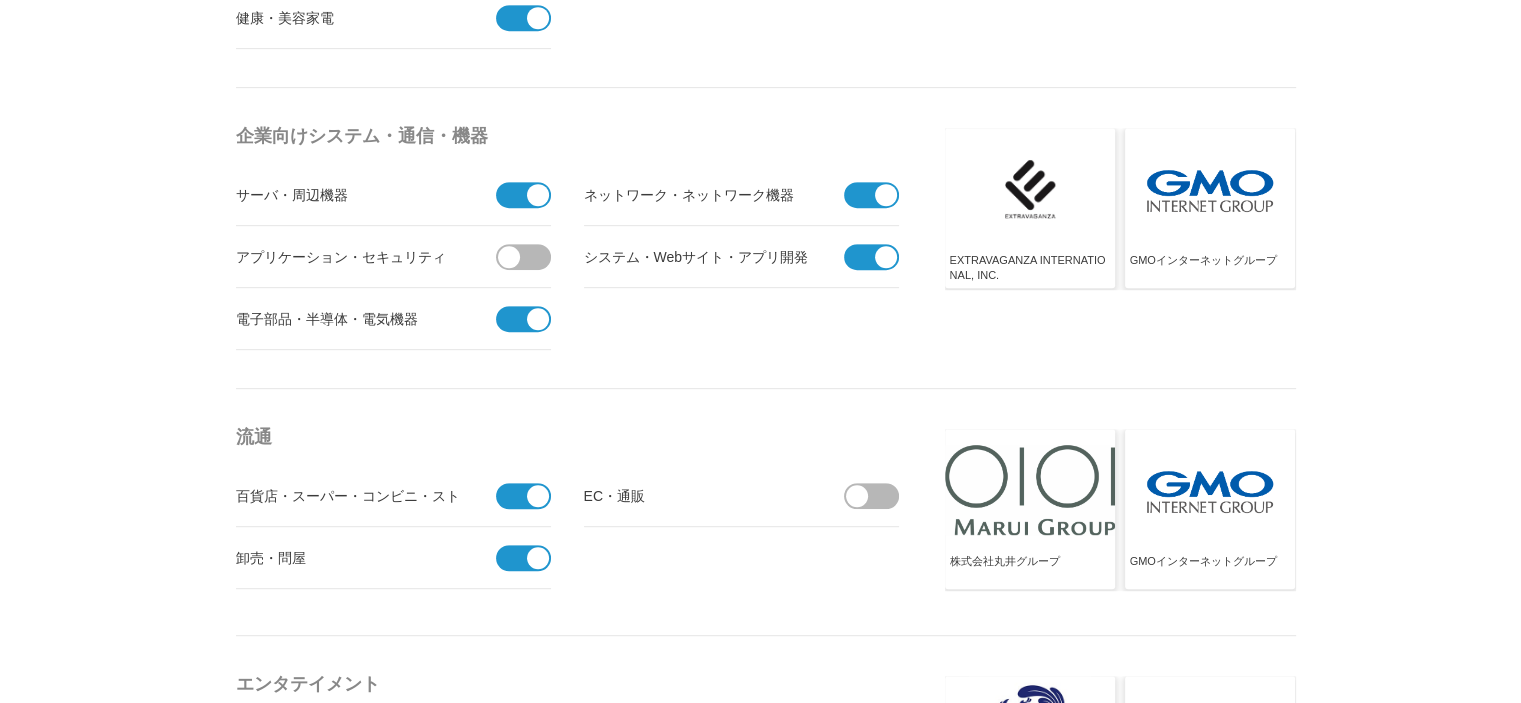 click at bounding box center [857, 496] 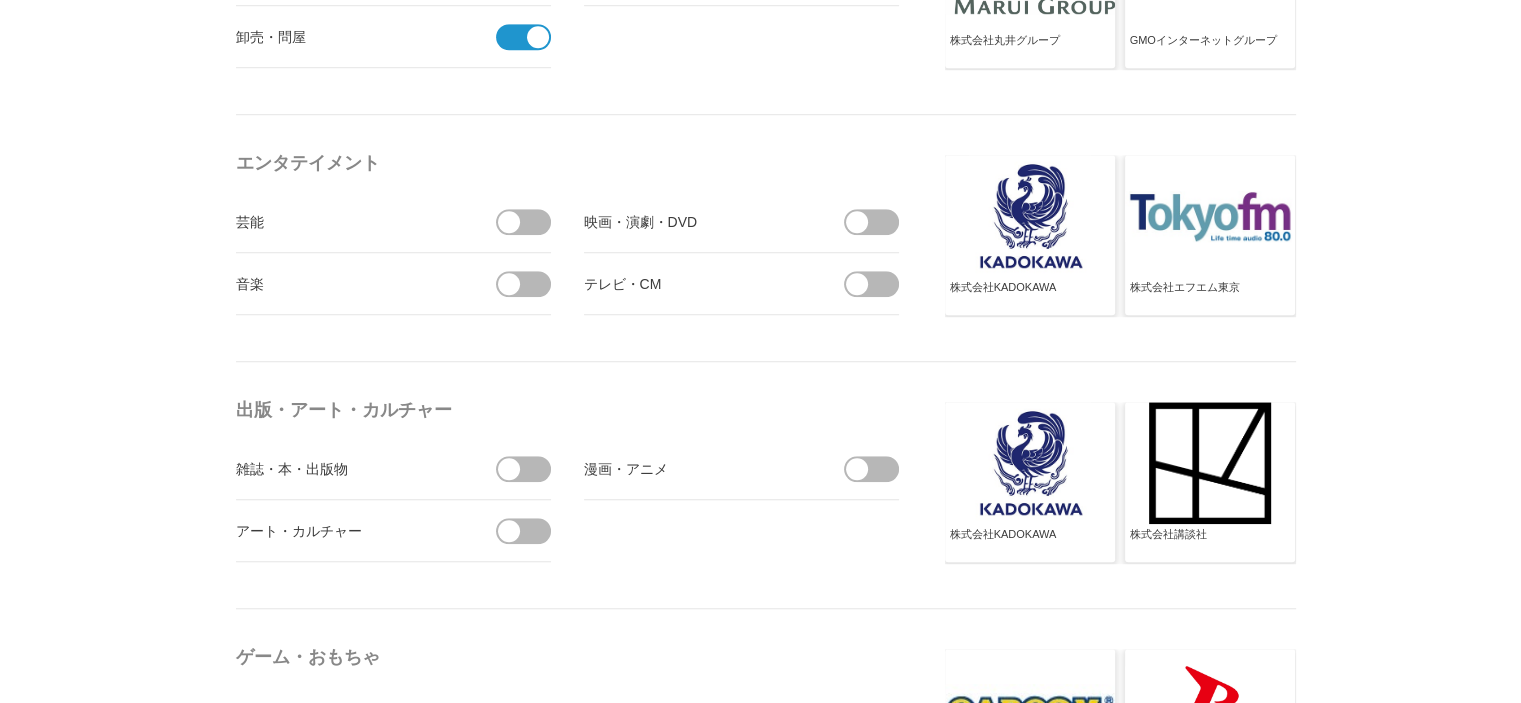 scroll, scrollTop: 1511, scrollLeft: 0, axis: vertical 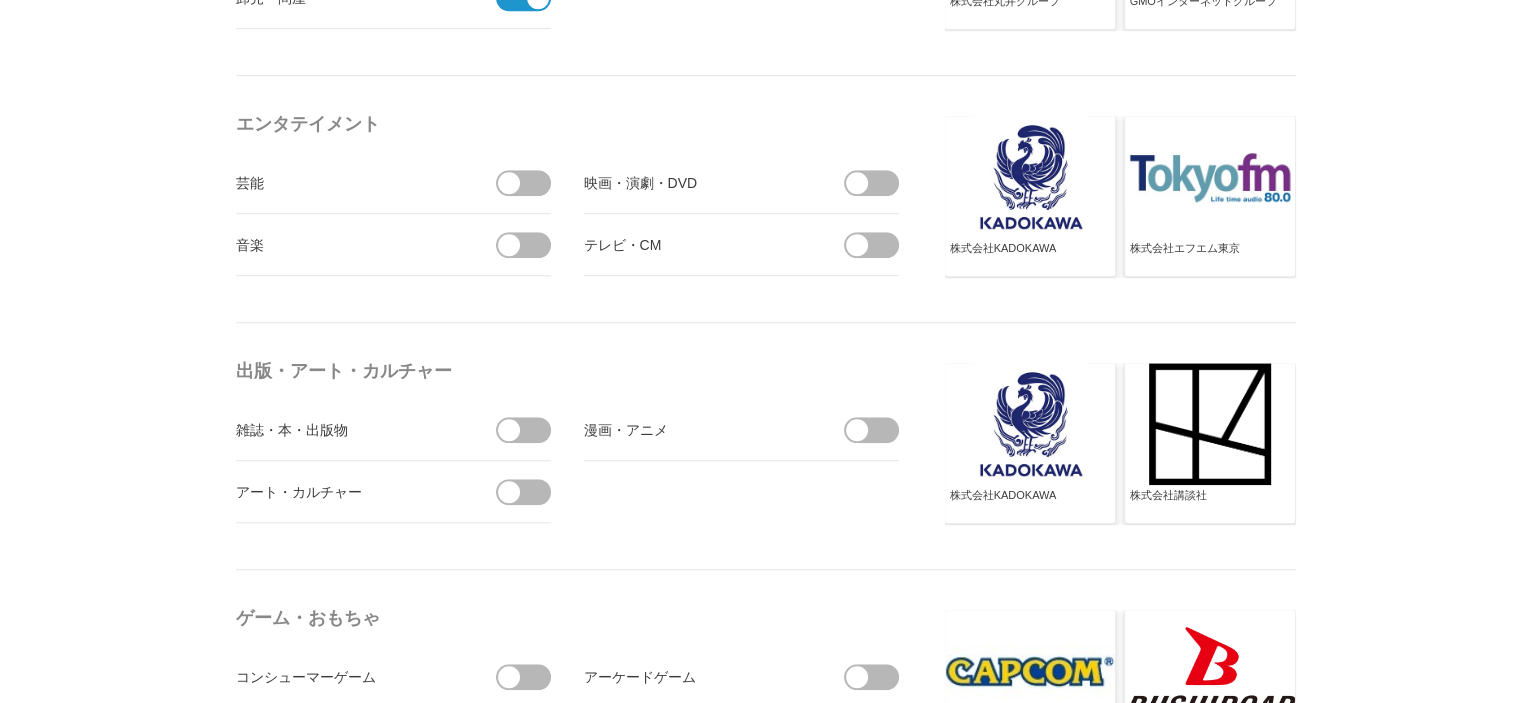 click at bounding box center [530, 430] 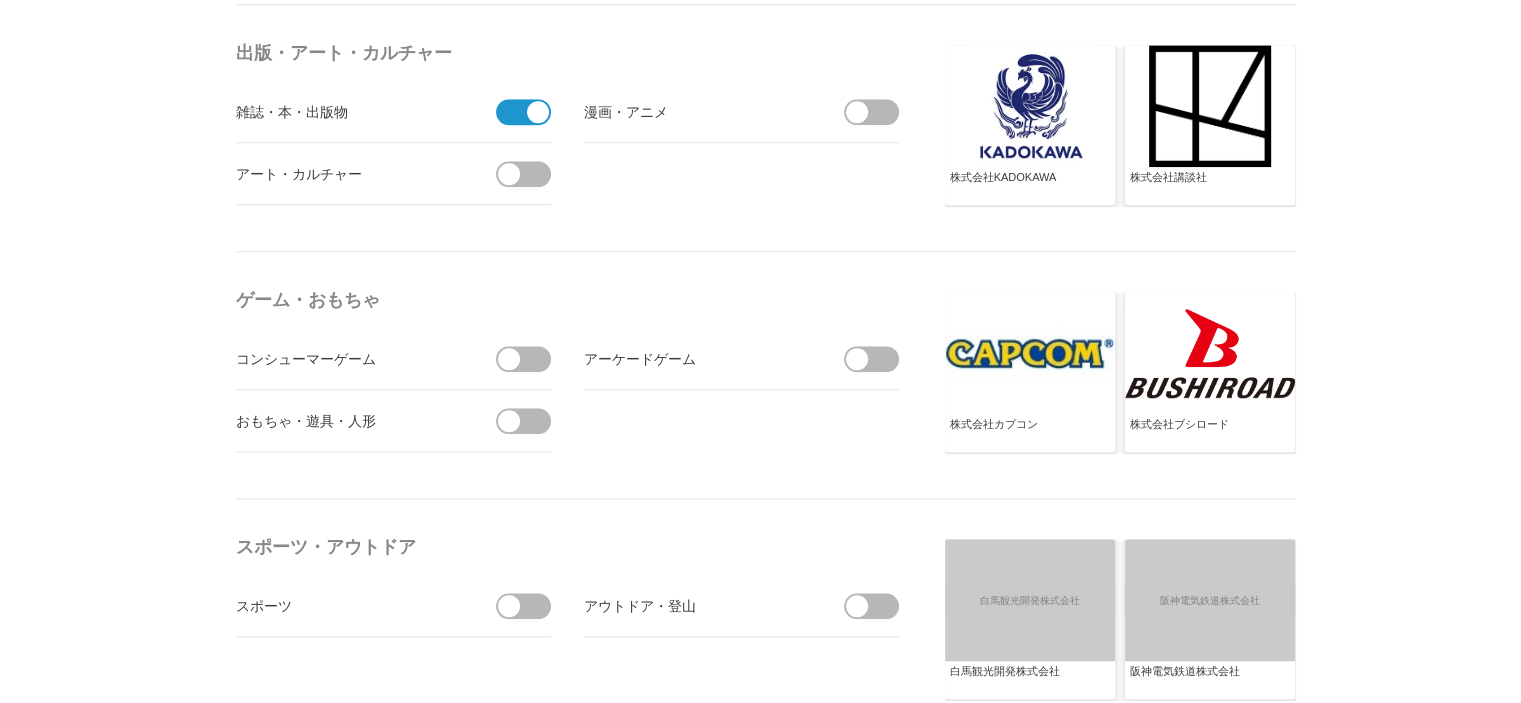 scroll, scrollTop: 1835, scrollLeft: 0, axis: vertical 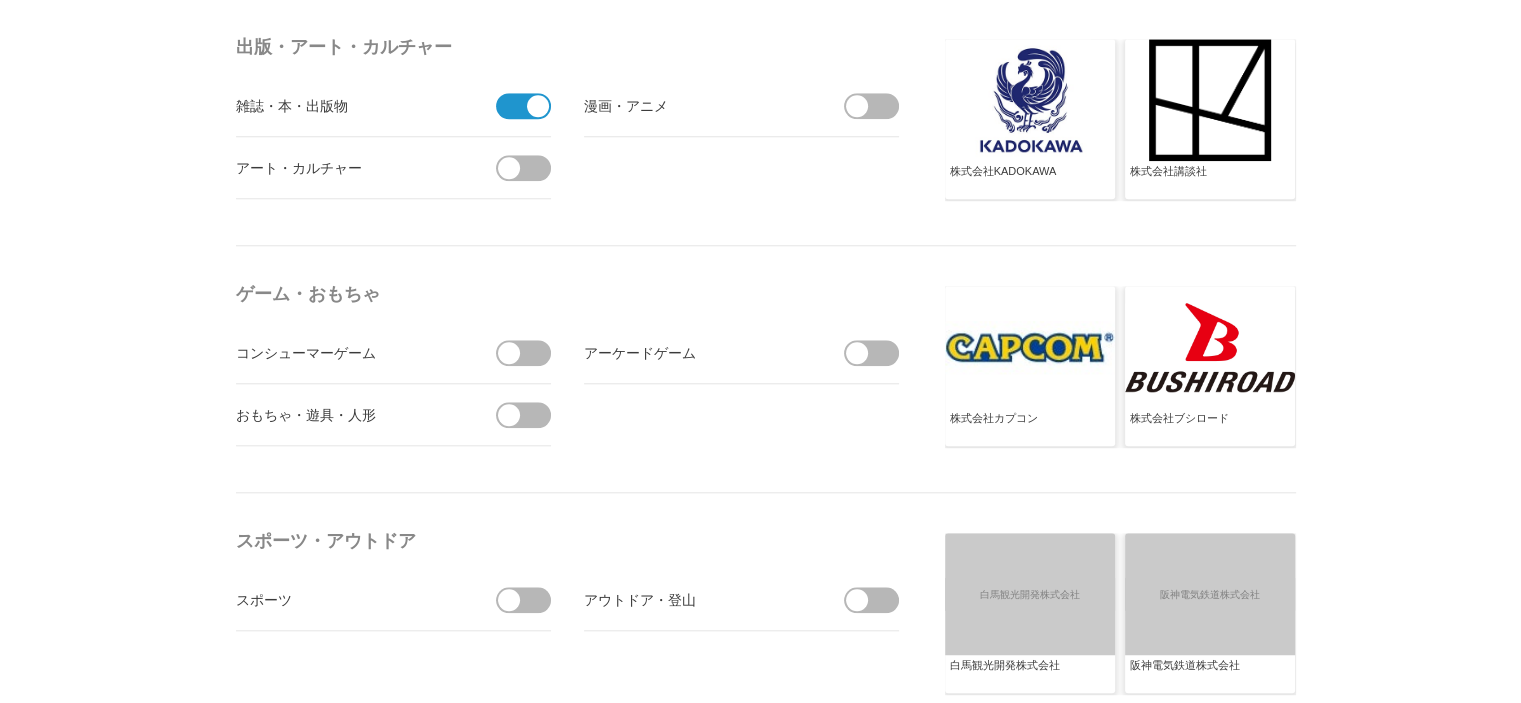 click at bounding box center [530, 415] 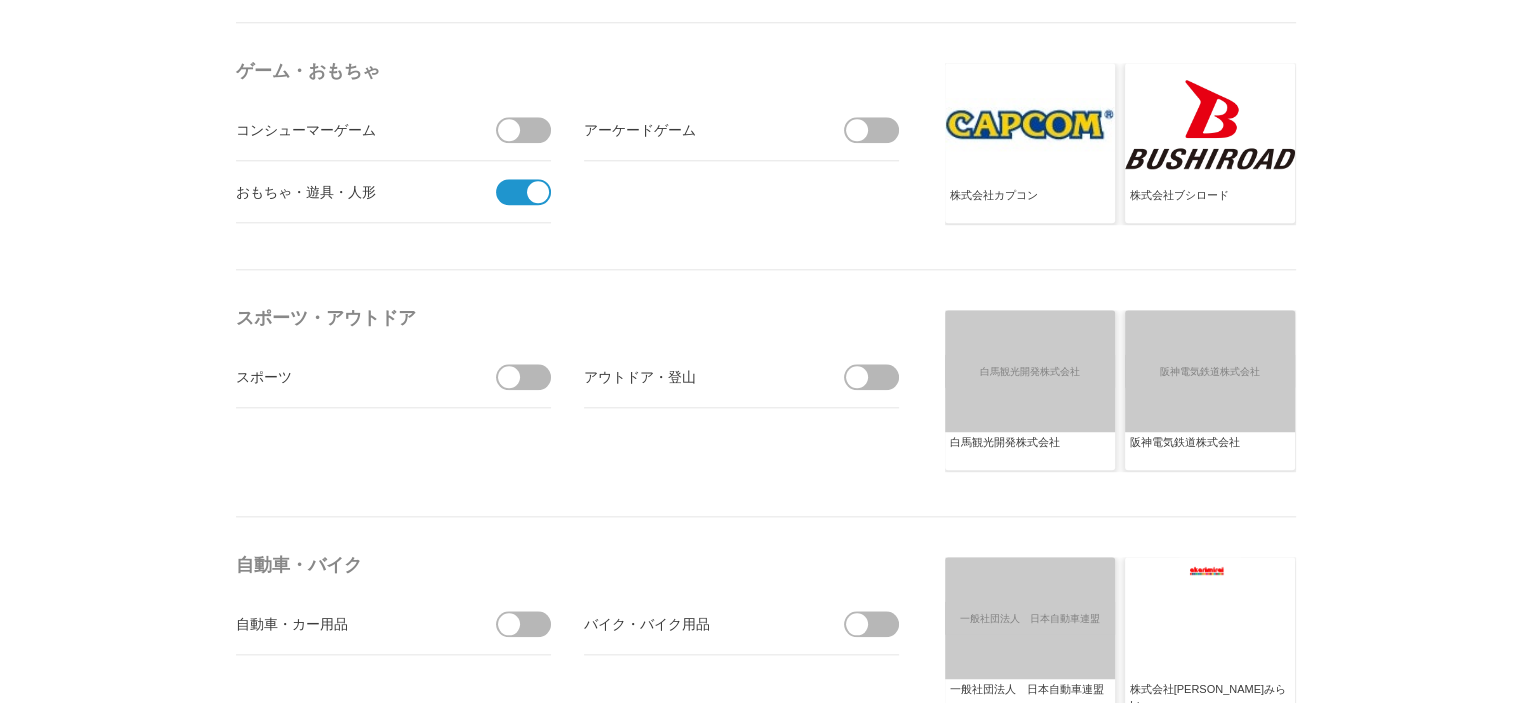 scroll, scrollTop: 2062, scrollLeft: 0, axis: vertical 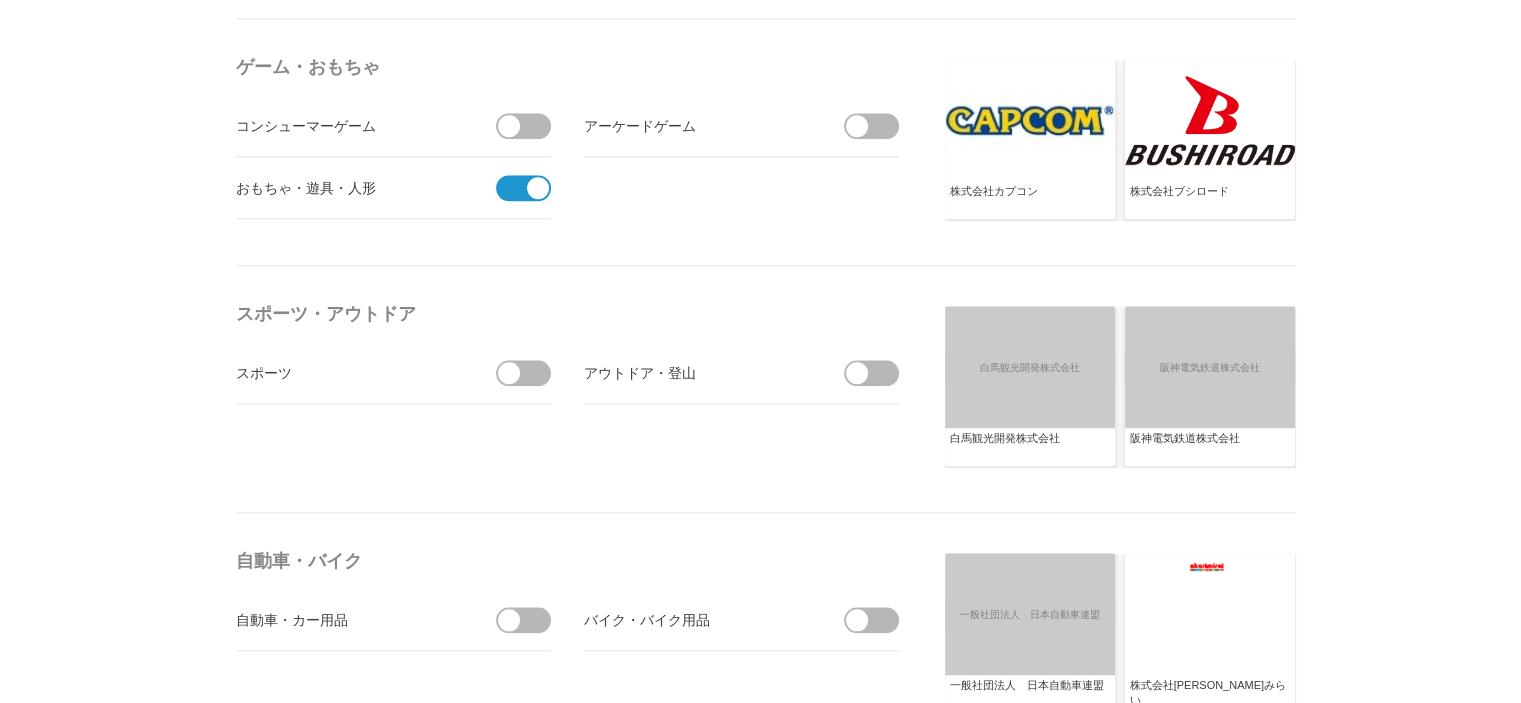 click at bounding box center [530, 373] 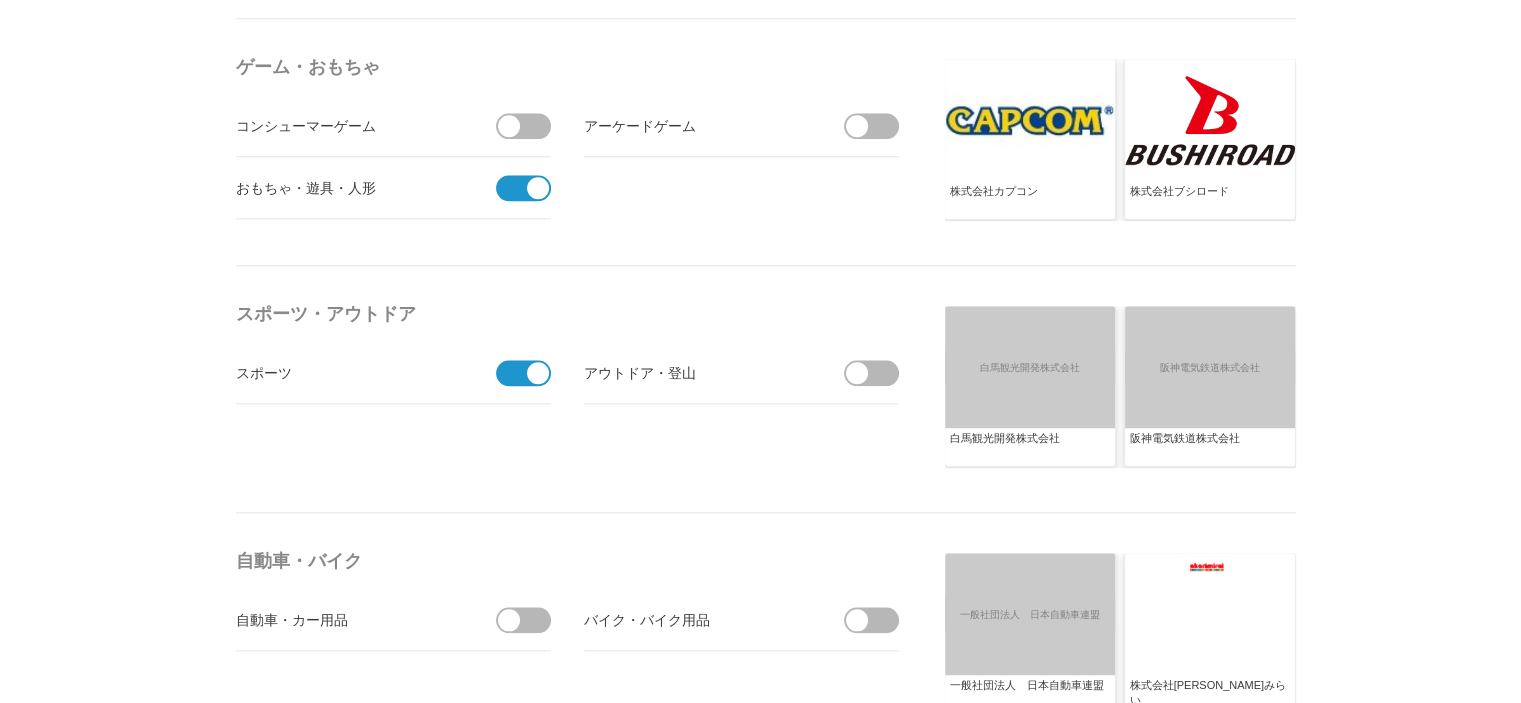 click at bounding box center [857, 373] 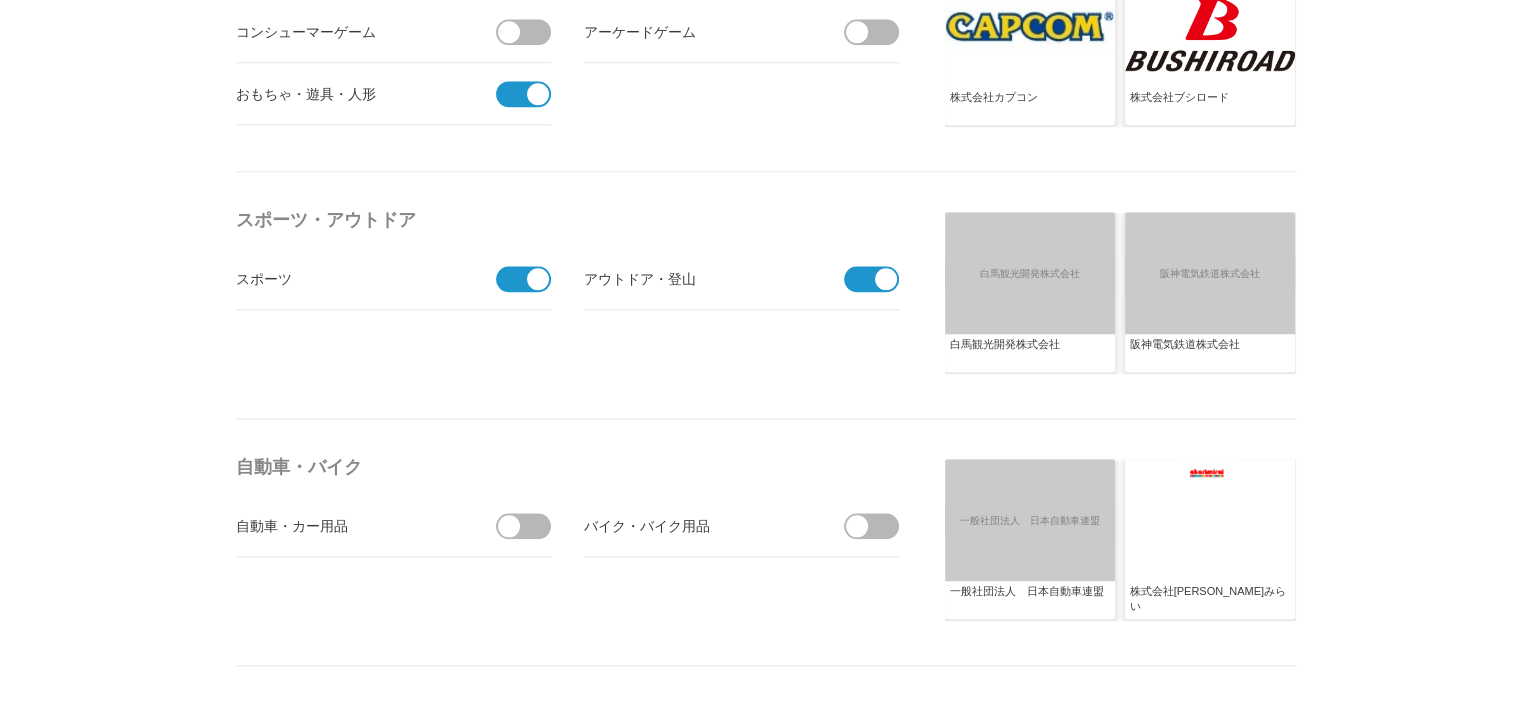 scroll, scrollTop: 2235, scrollLeft: 0, axis: vertical 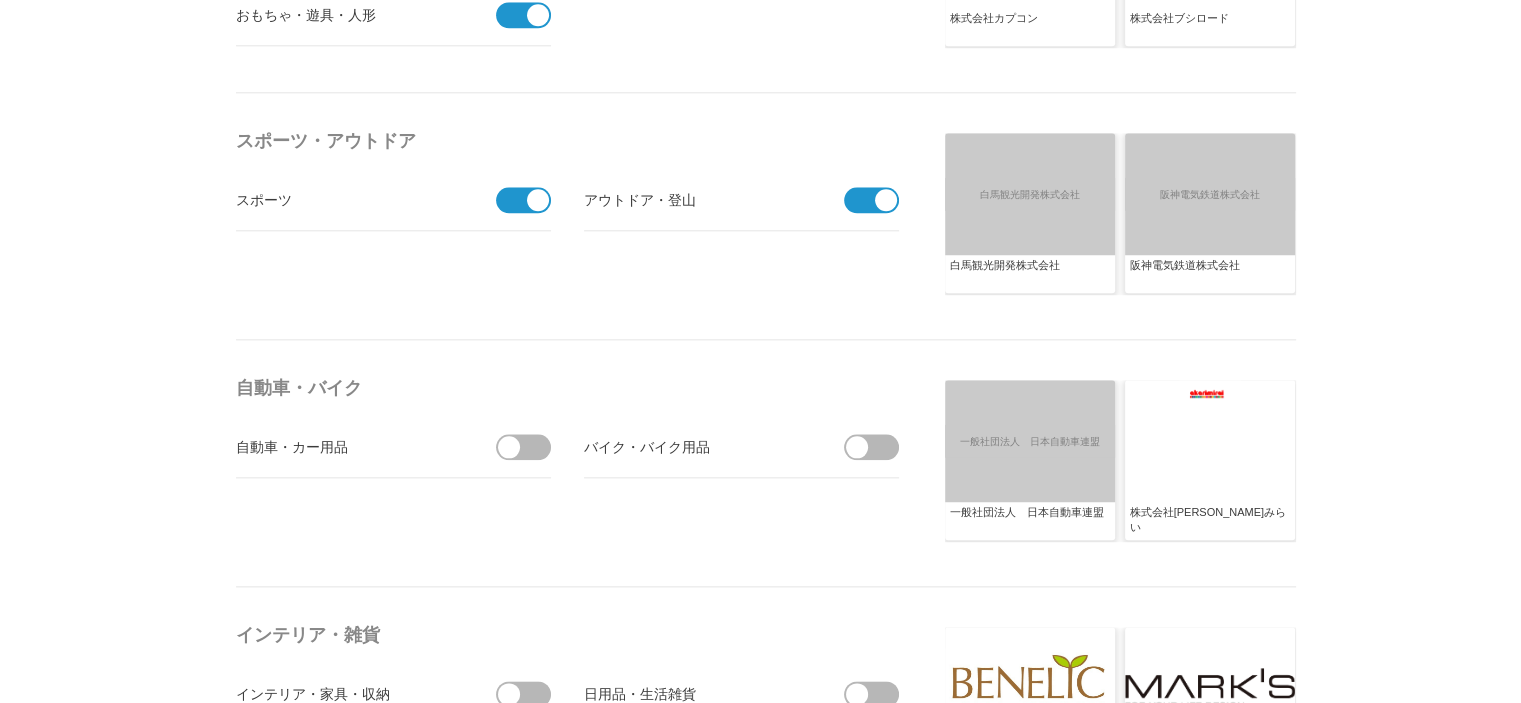 click at bounding box center (530, 447) 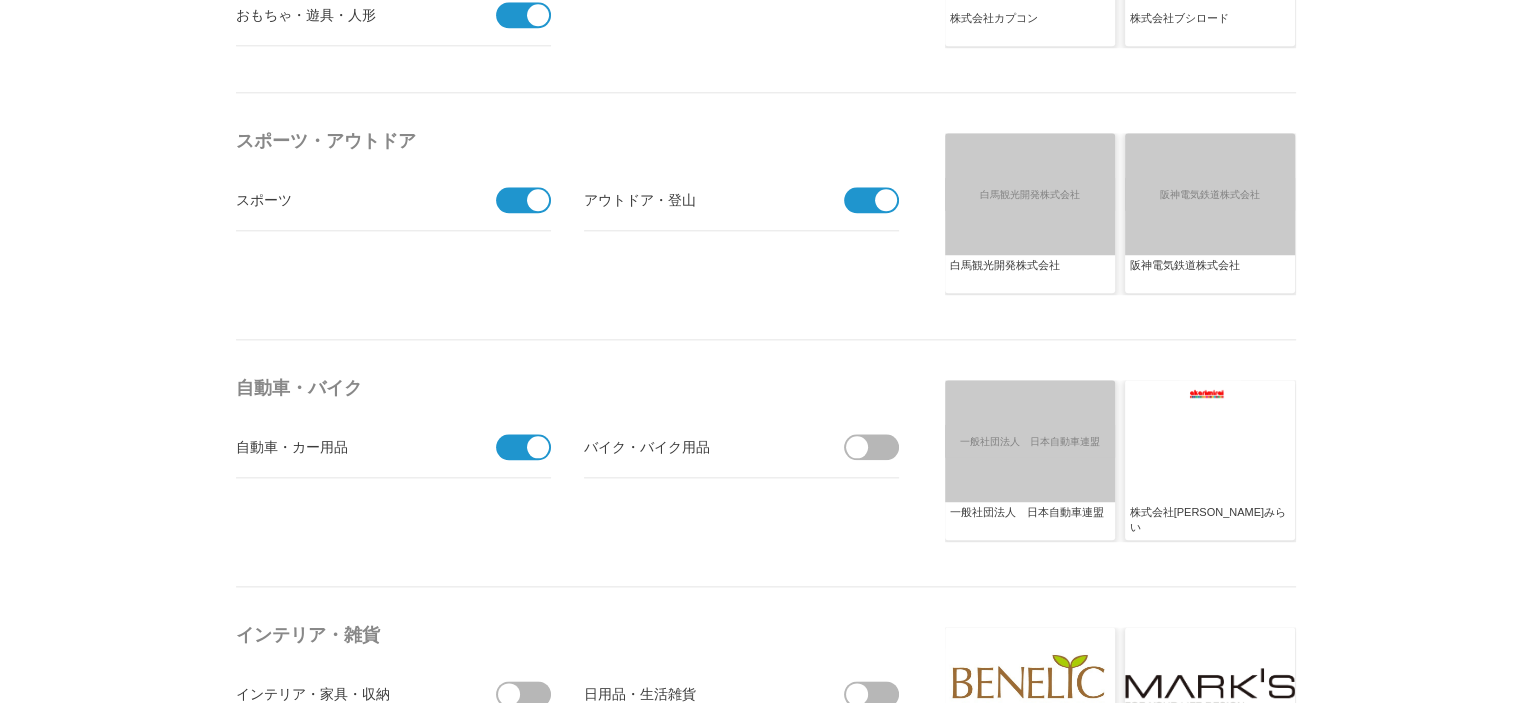 click at bounding box center [878, 447] 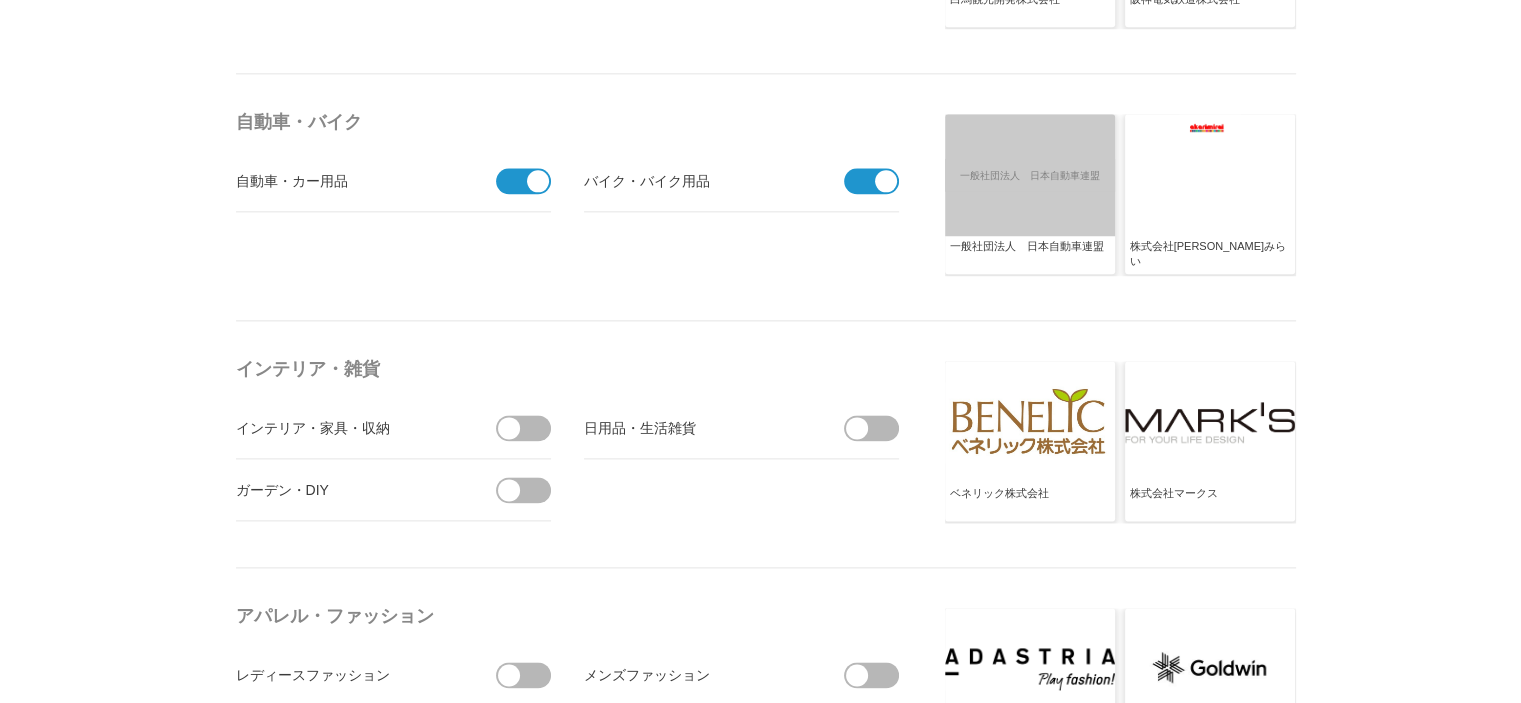 scroll, scrollTop: 2502, scrollLeft: 0, axis: vertical 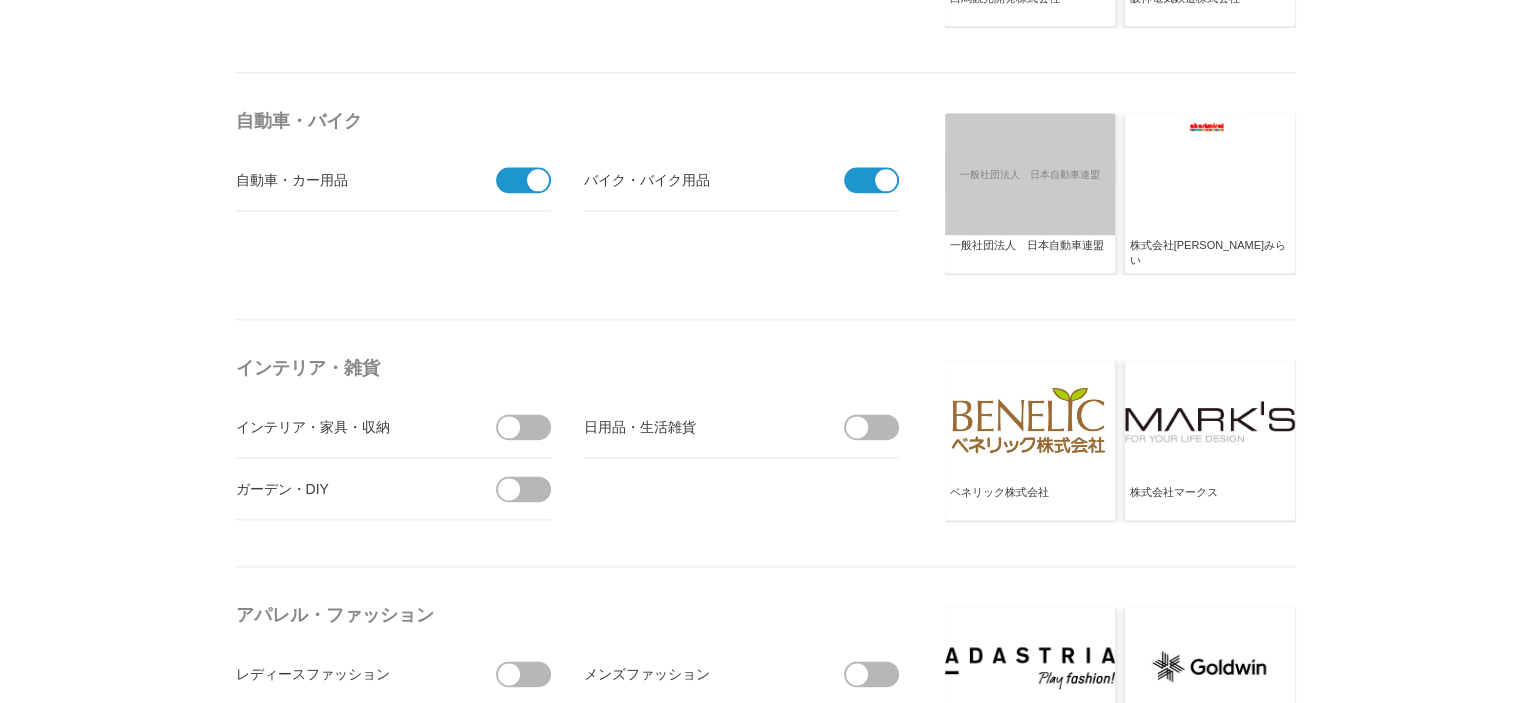 click at bounding box center [530, 427] 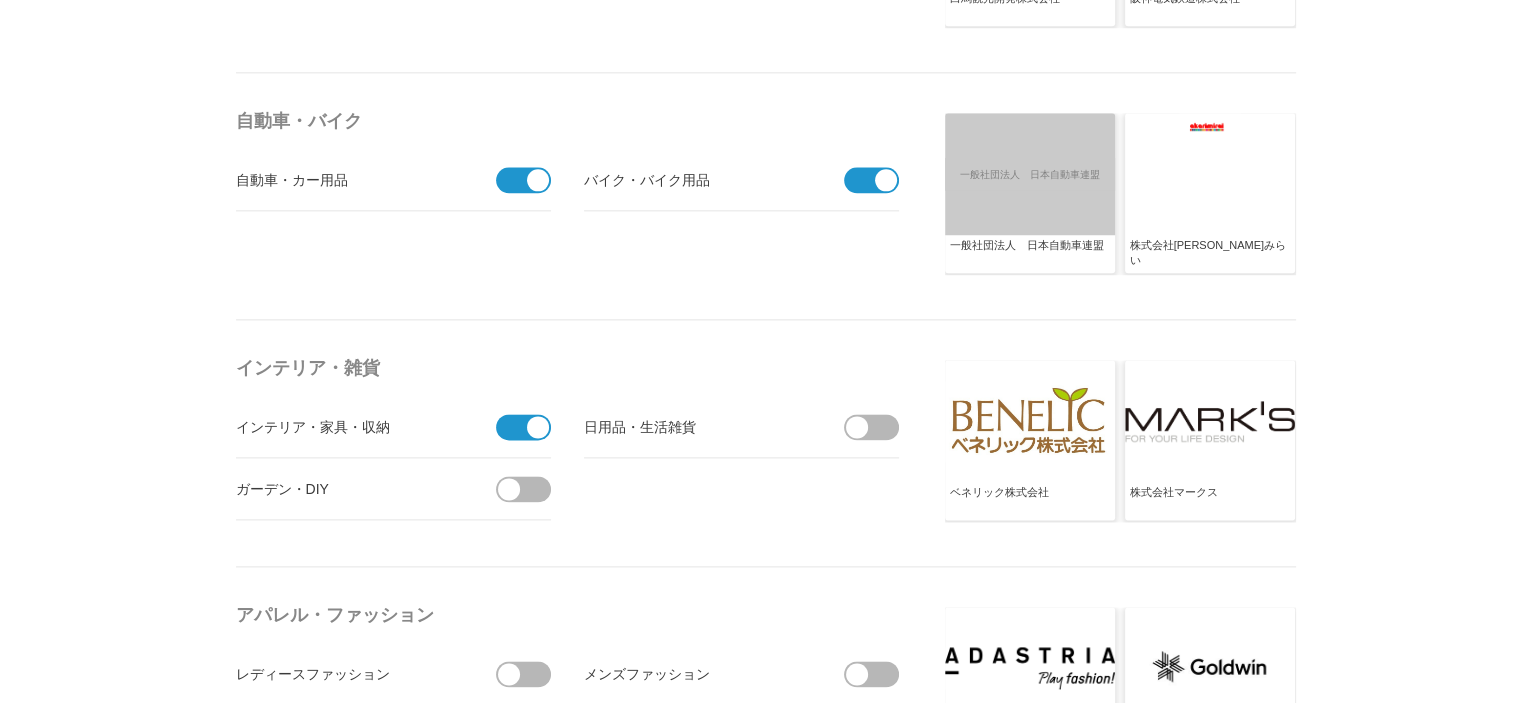 click at bounding box center (530, 489) 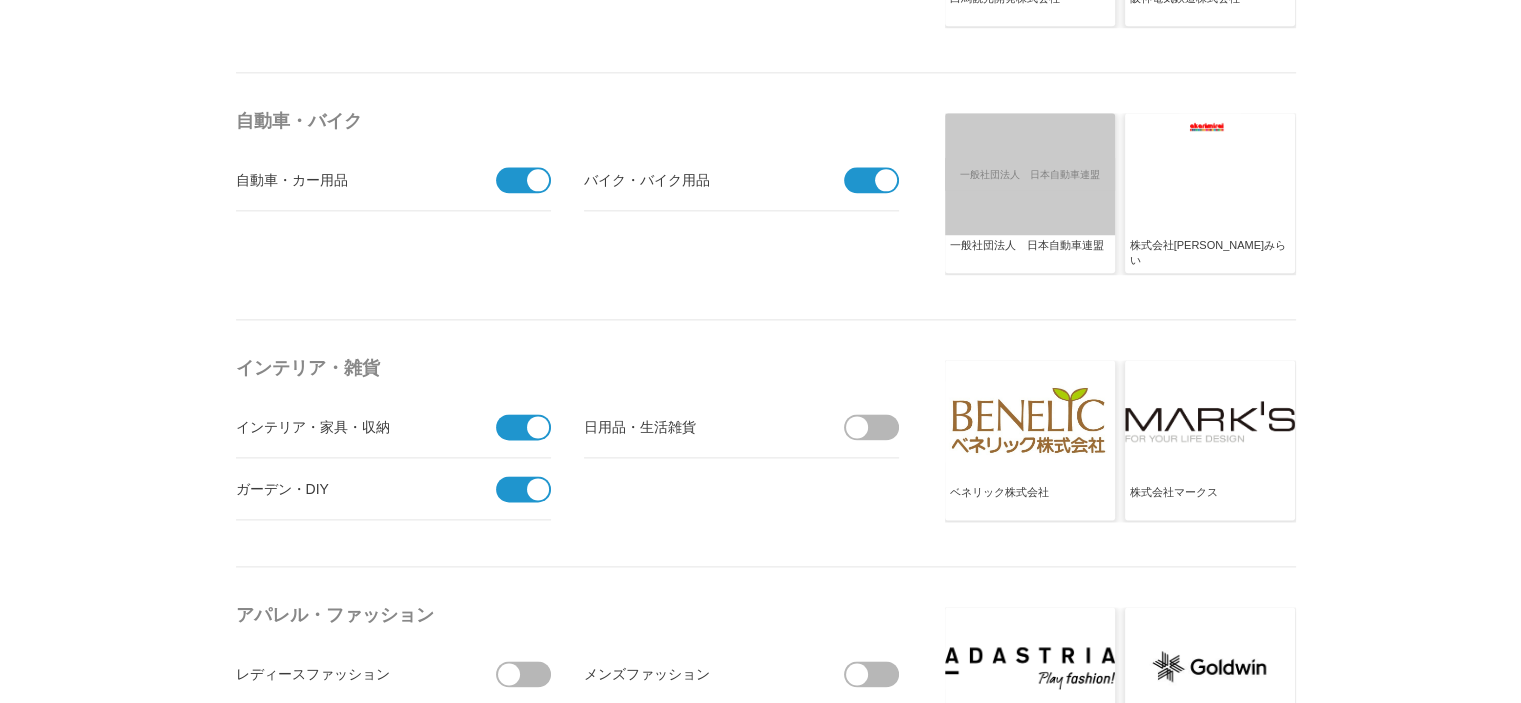click on "日用品・生活雑貨" at bounding box center (741, 427) 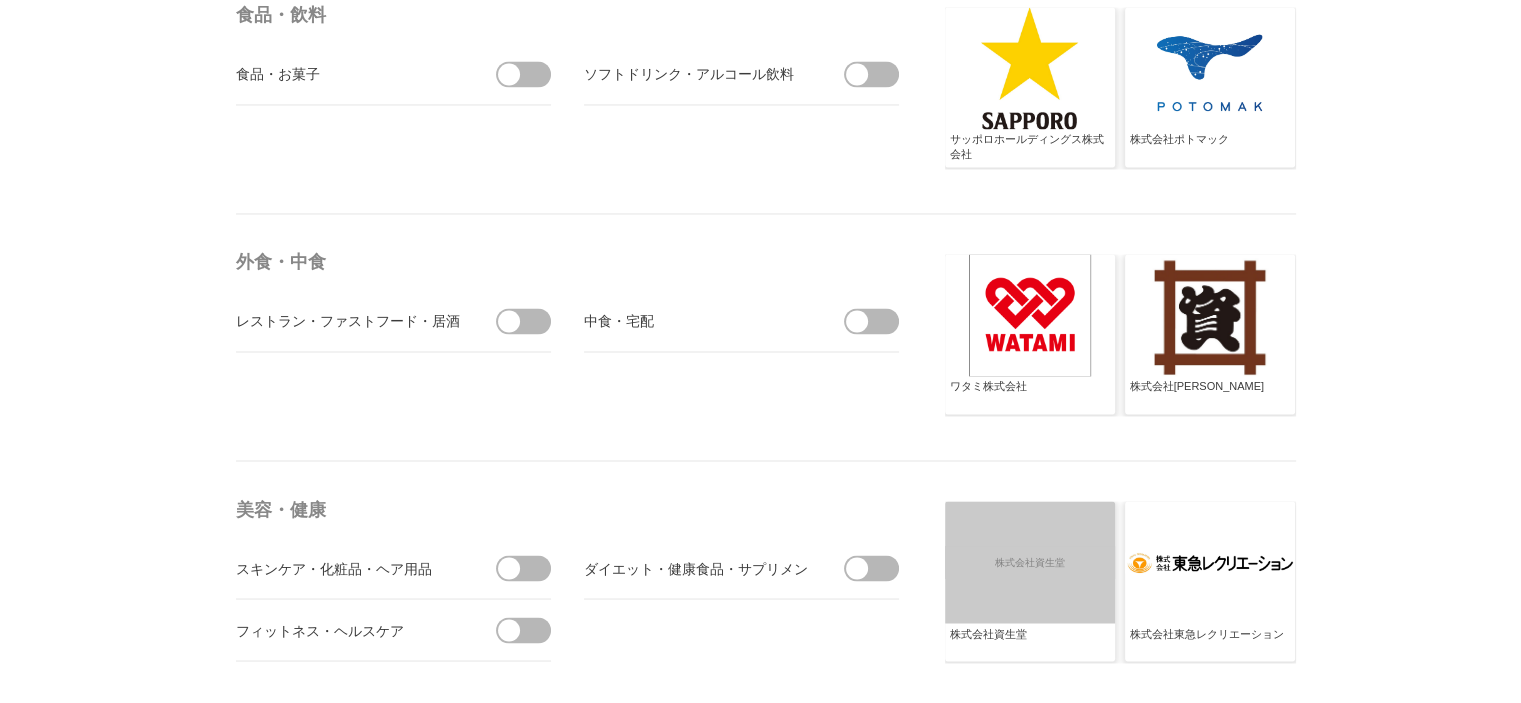 scroll, scrollTop: 3404, scrollLeft: 0, axis: vertical 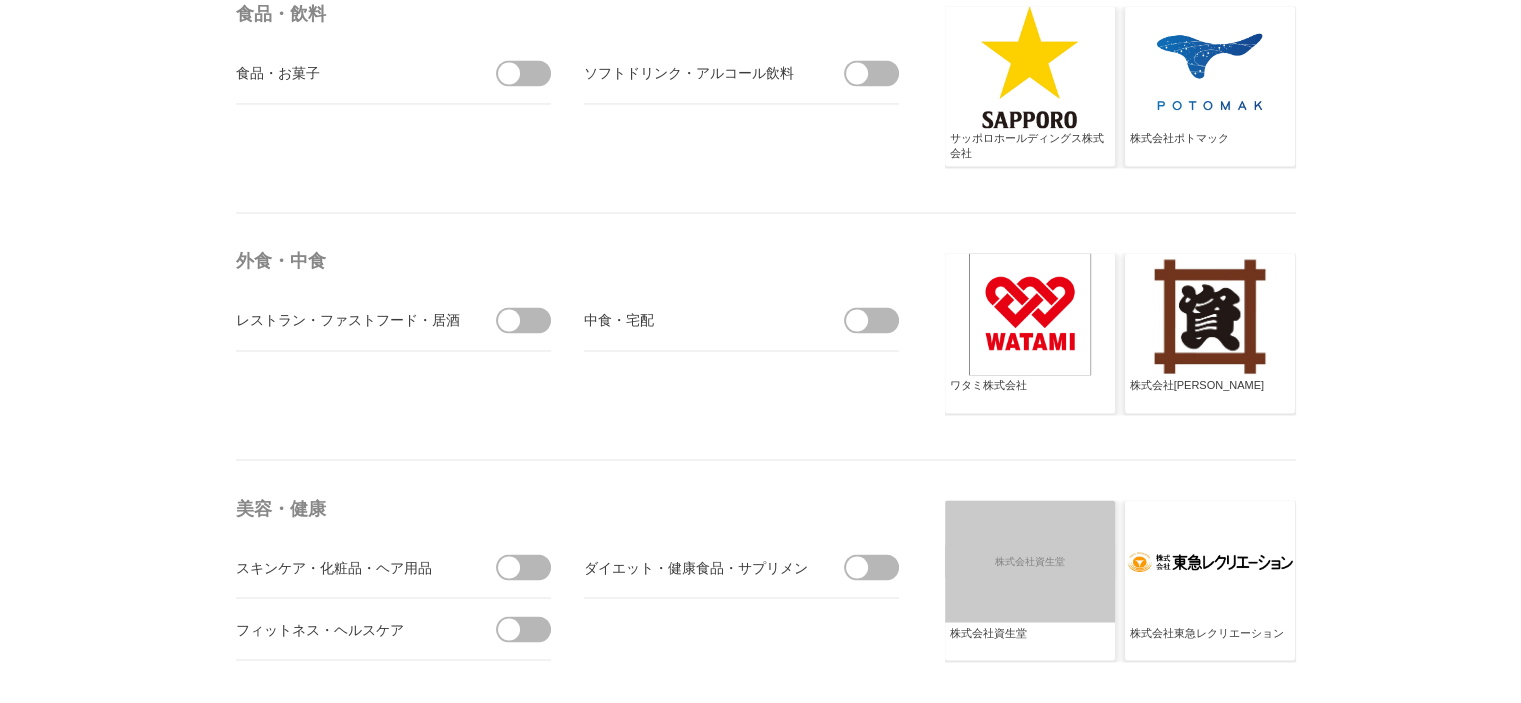 click at bounding box center (530, 73) 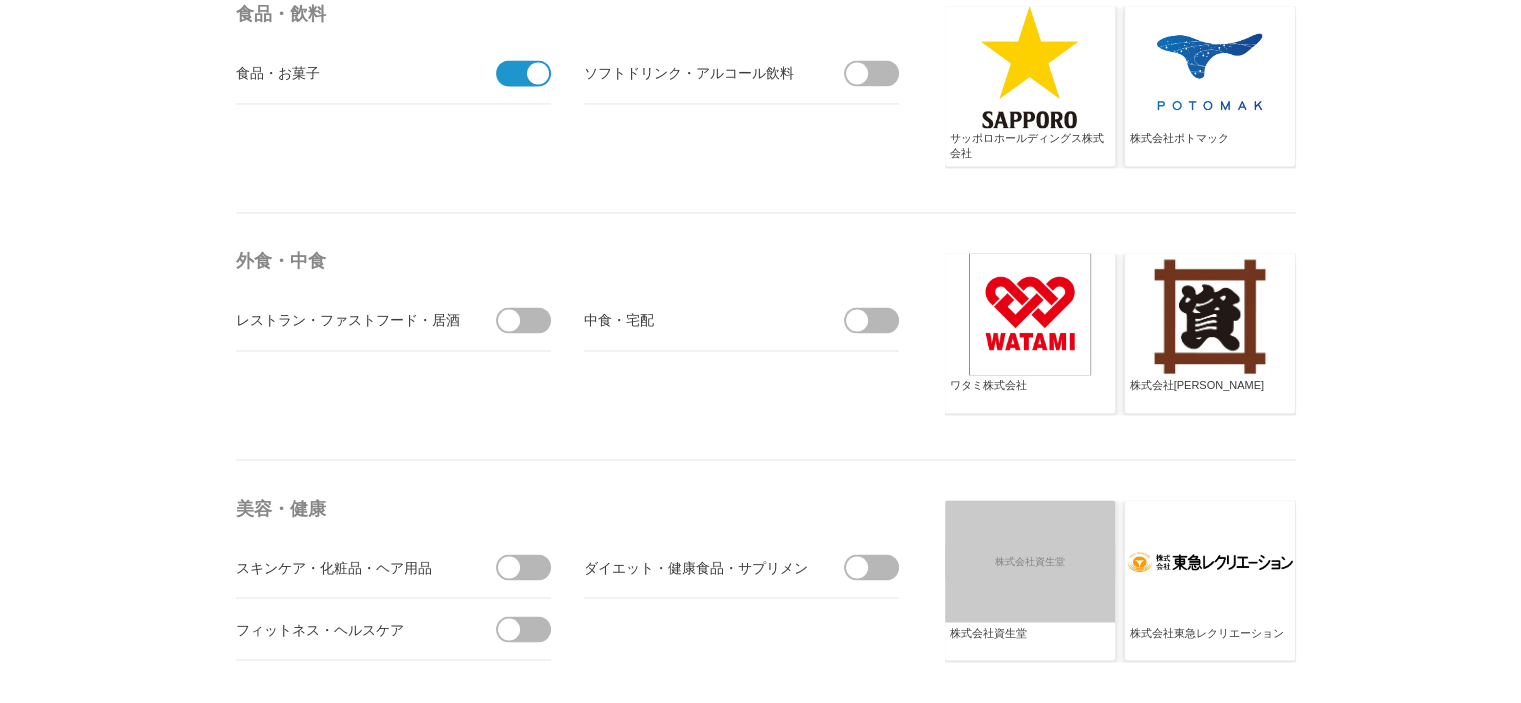 click at bounding box center (878, 73) 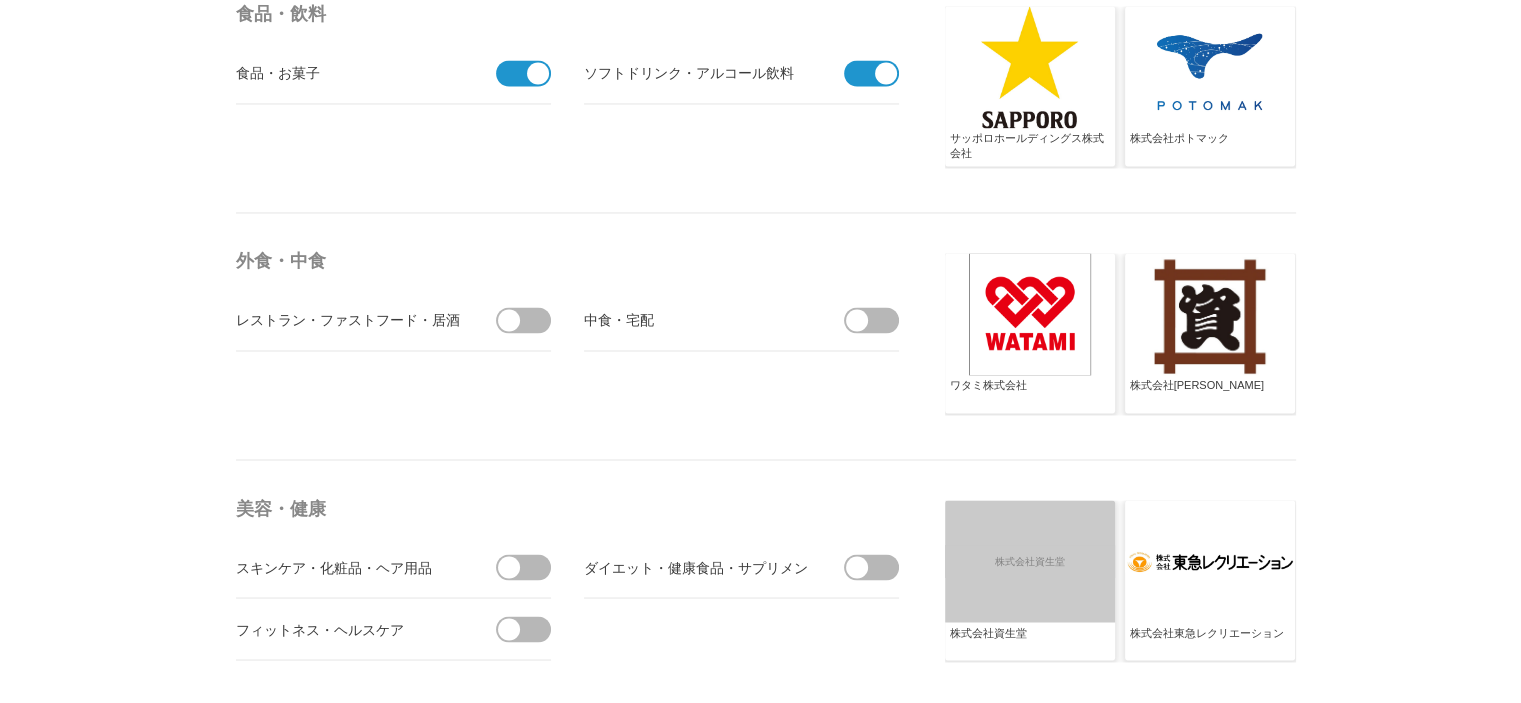 click at bounding box center [530, 320] 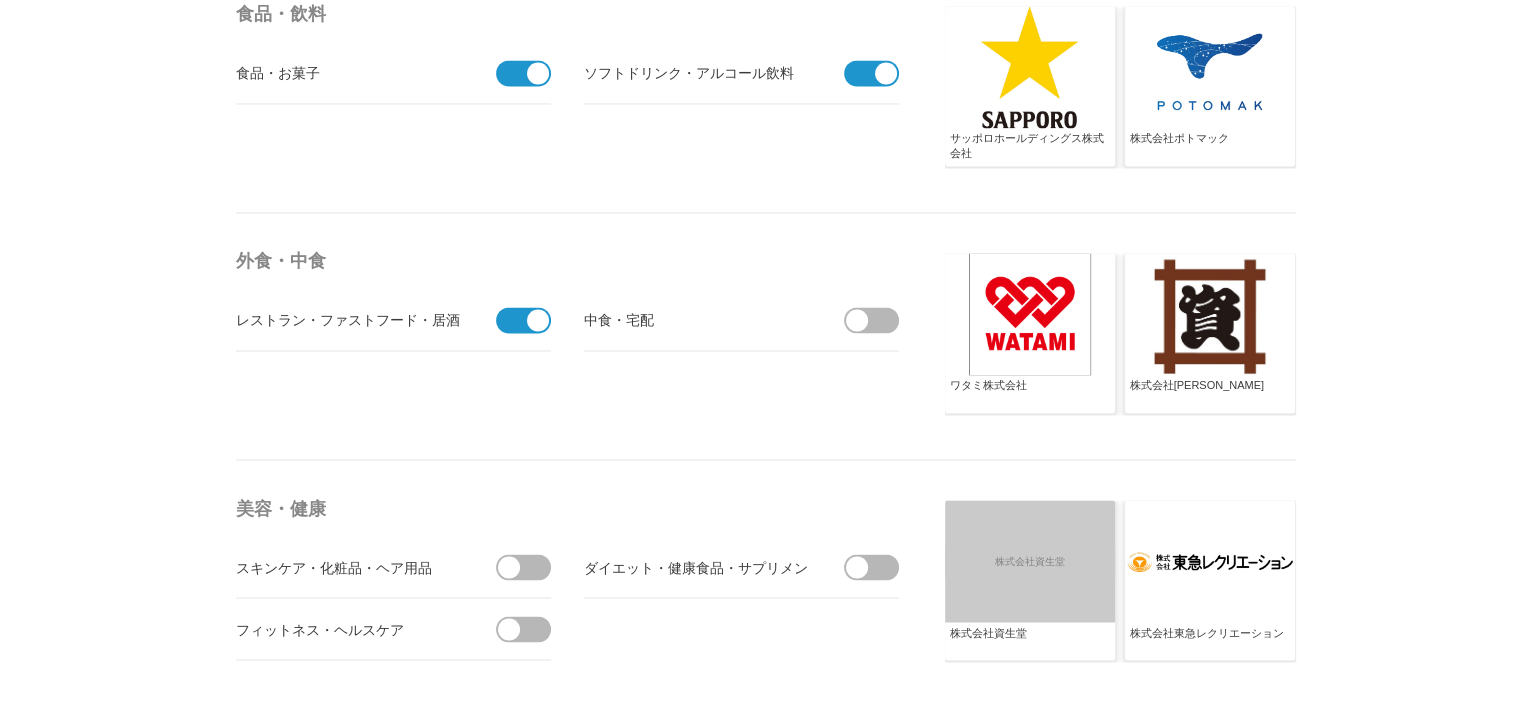 click at bounding box center (878, 320) 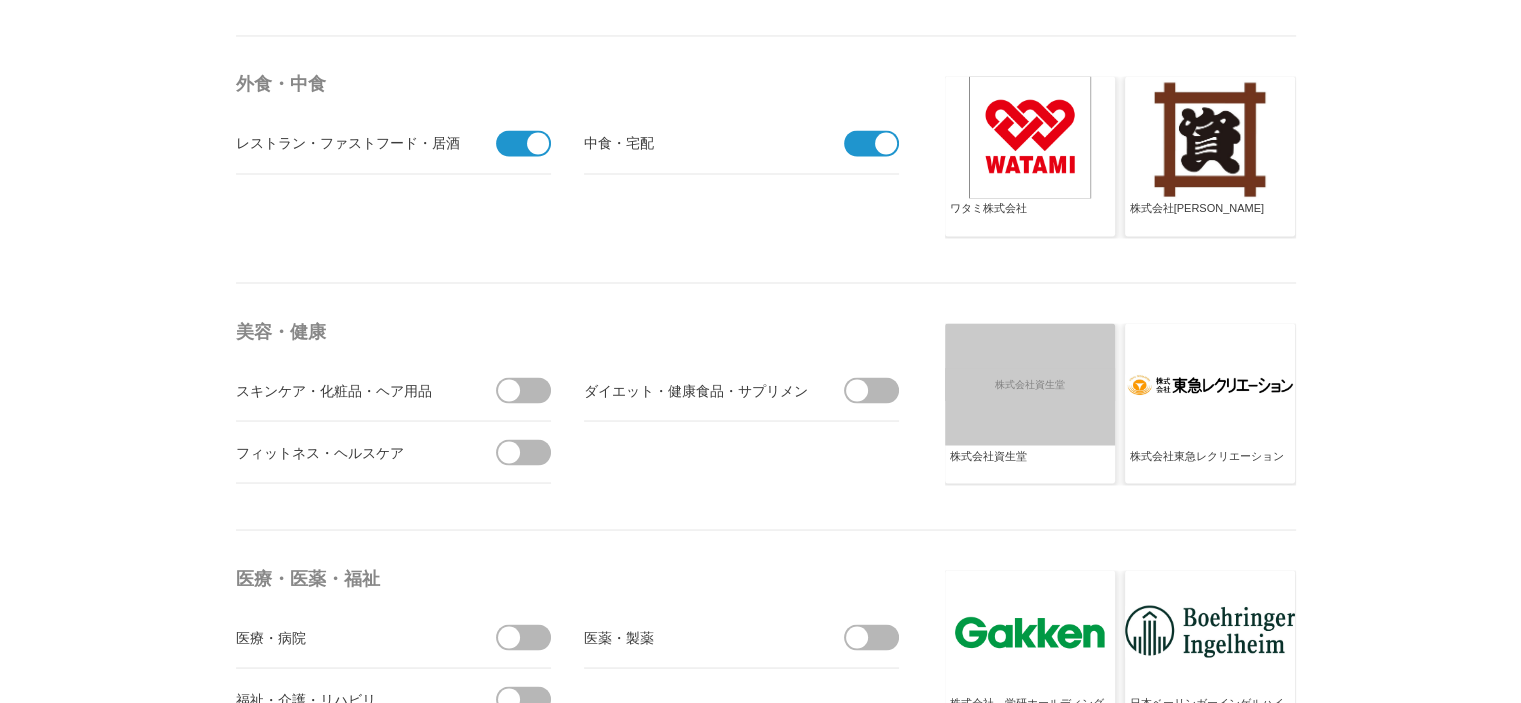 scroll, scrollTop: 3591, scrollLeft: 0, axis: vertical 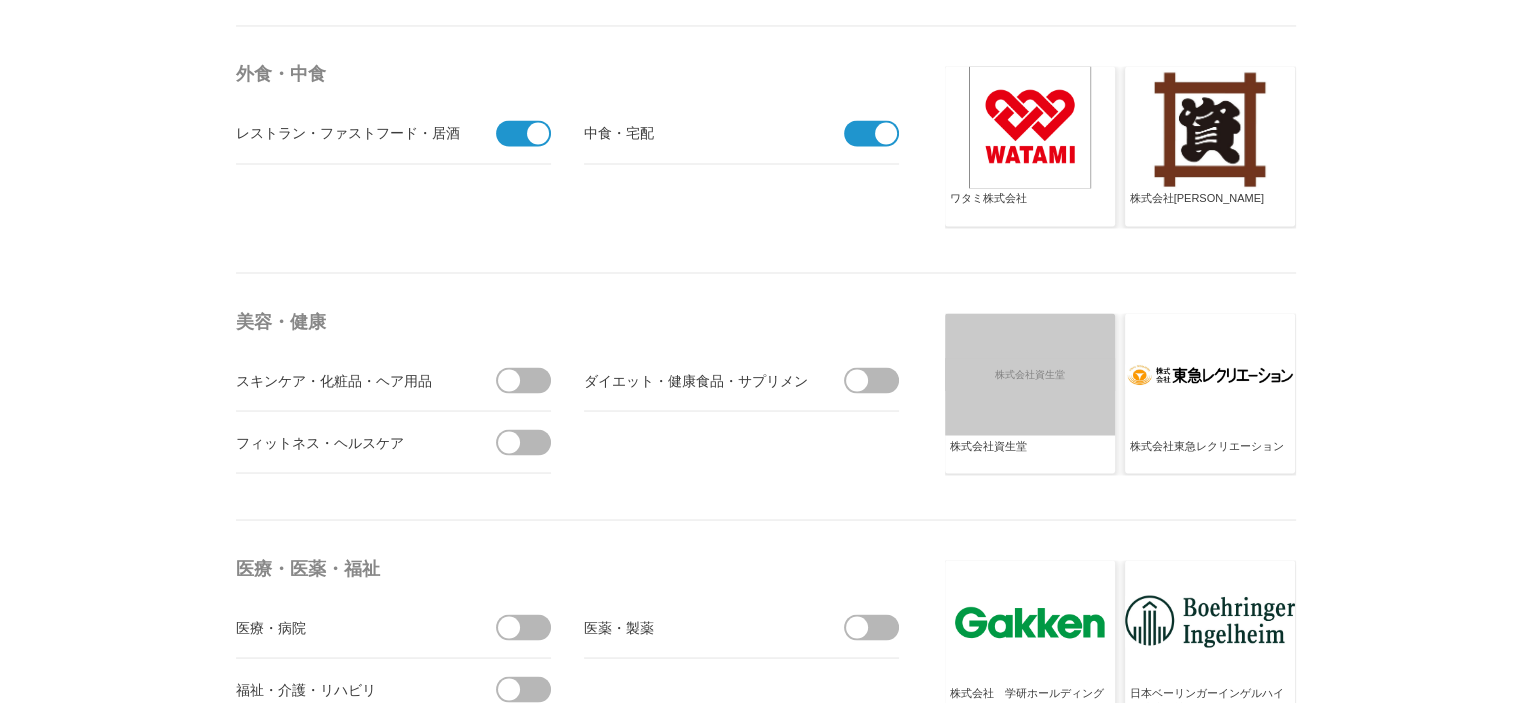 click at bounding box center (530, 380) 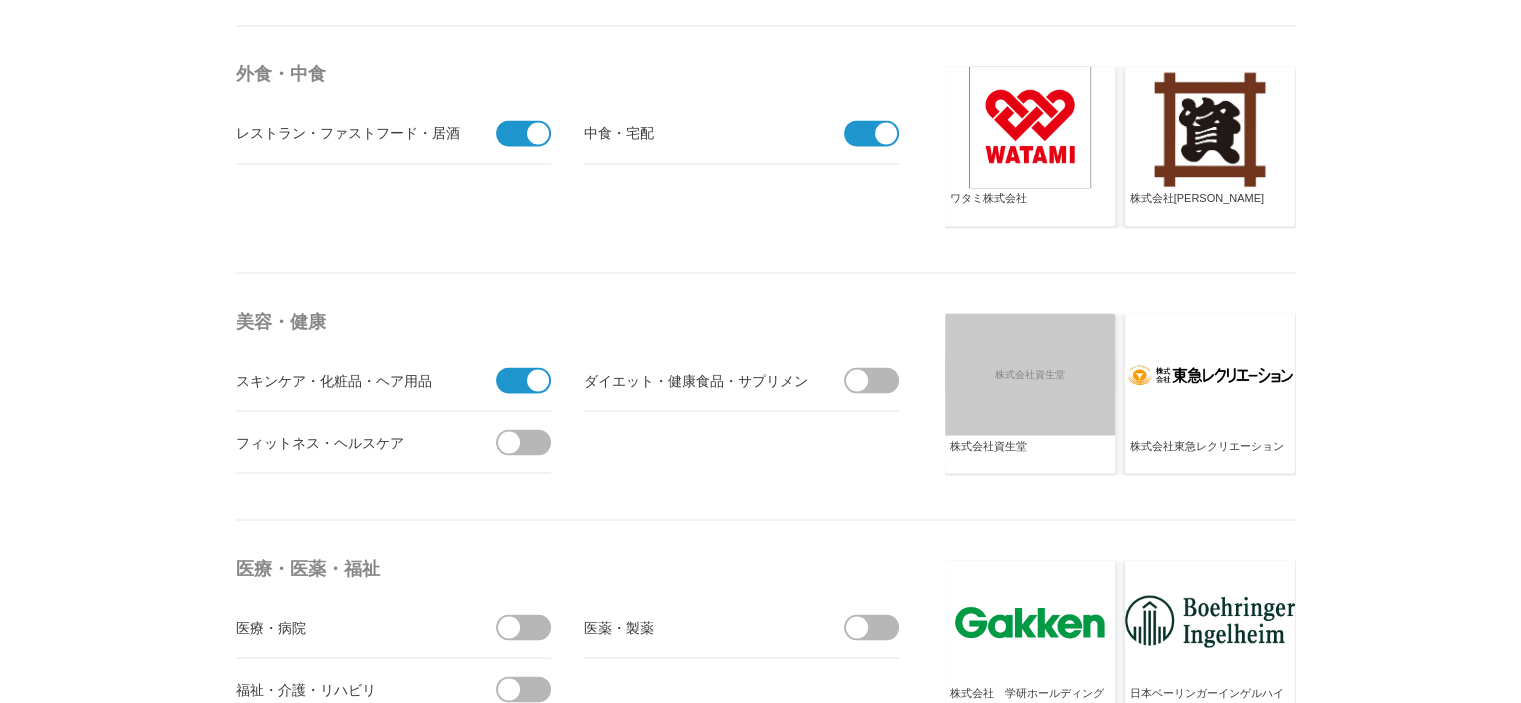click on "フィットネス・ヘルスケア" at bounding box center (393, 442) 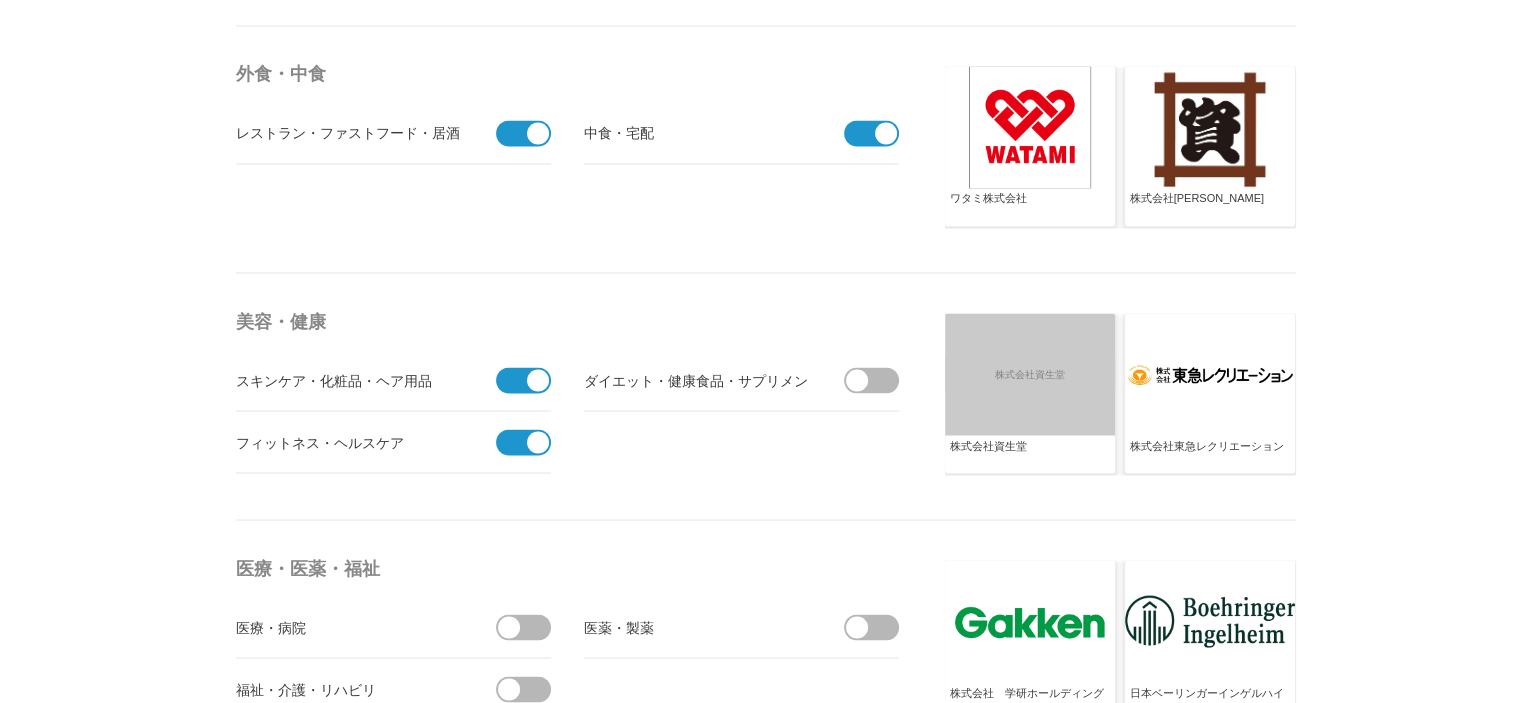 click at bounding box center [878, 380] 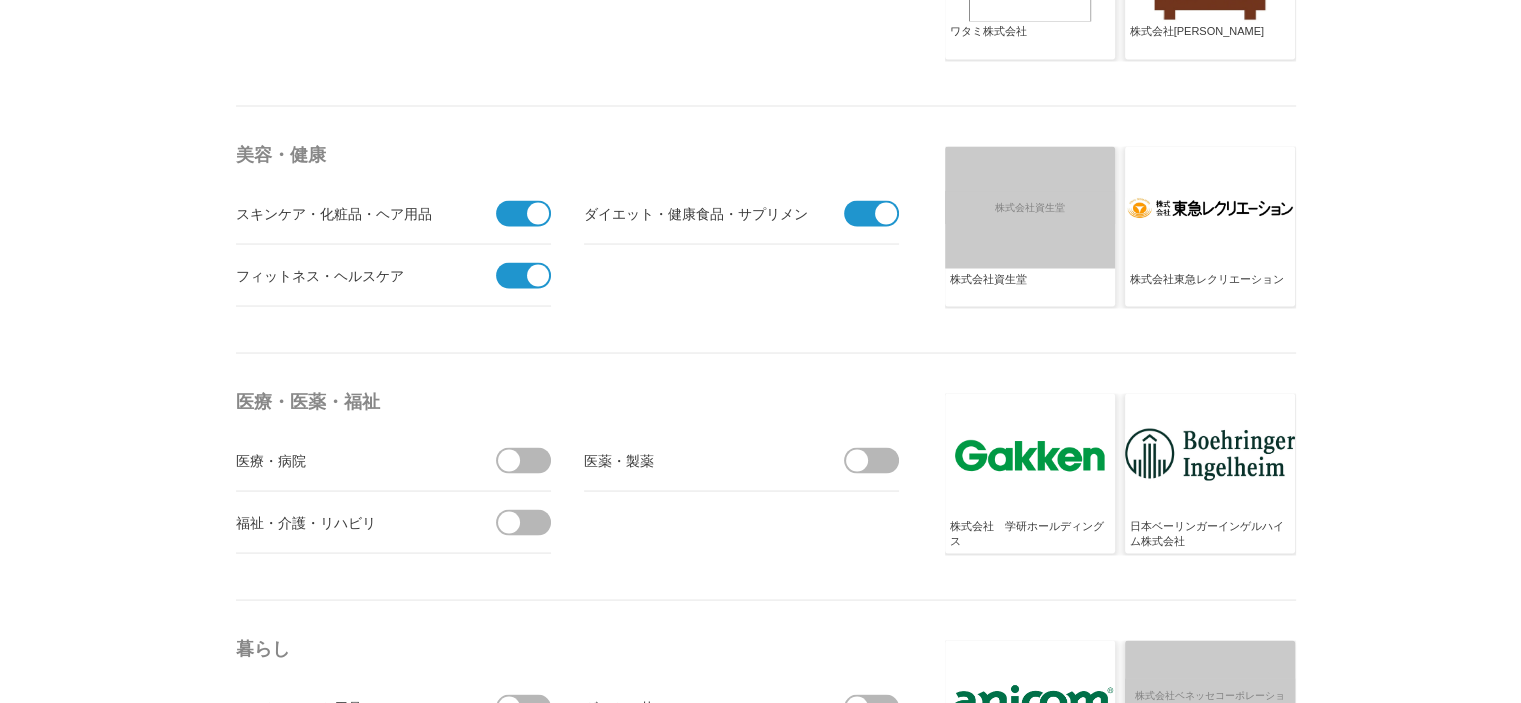 scroll, scrollTop: 3835, scrollLeft: 0, axis: vertical 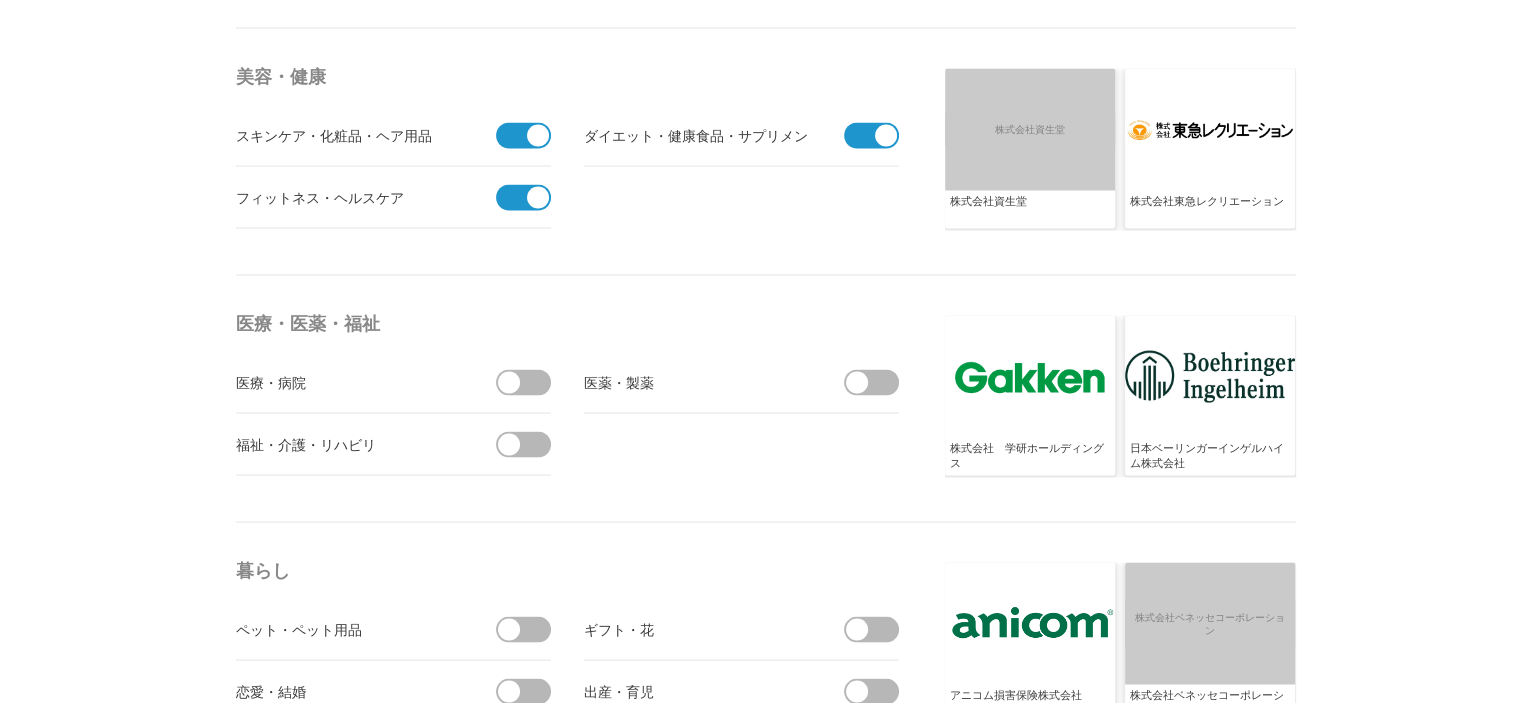 click at bounding box center [878, 383] 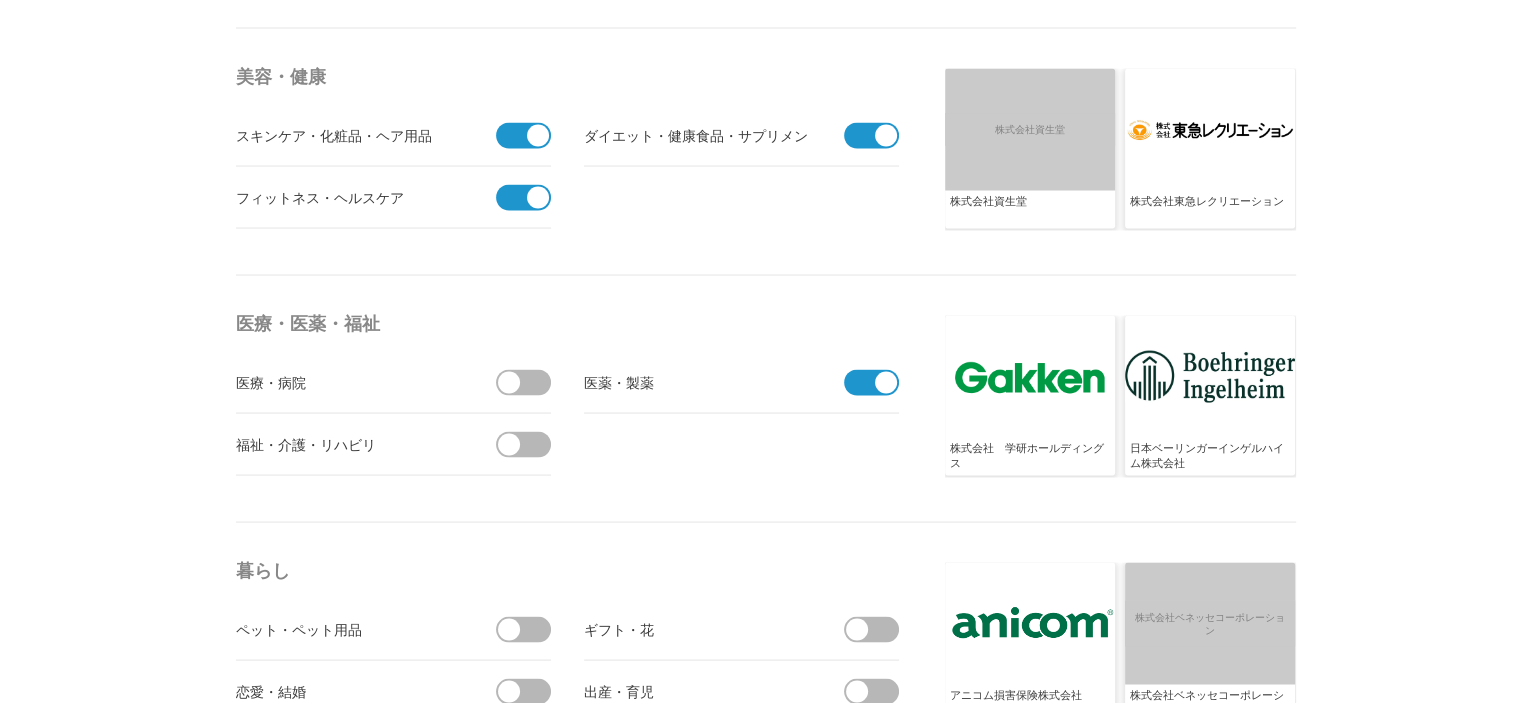 click at bounding box center (530, 445) 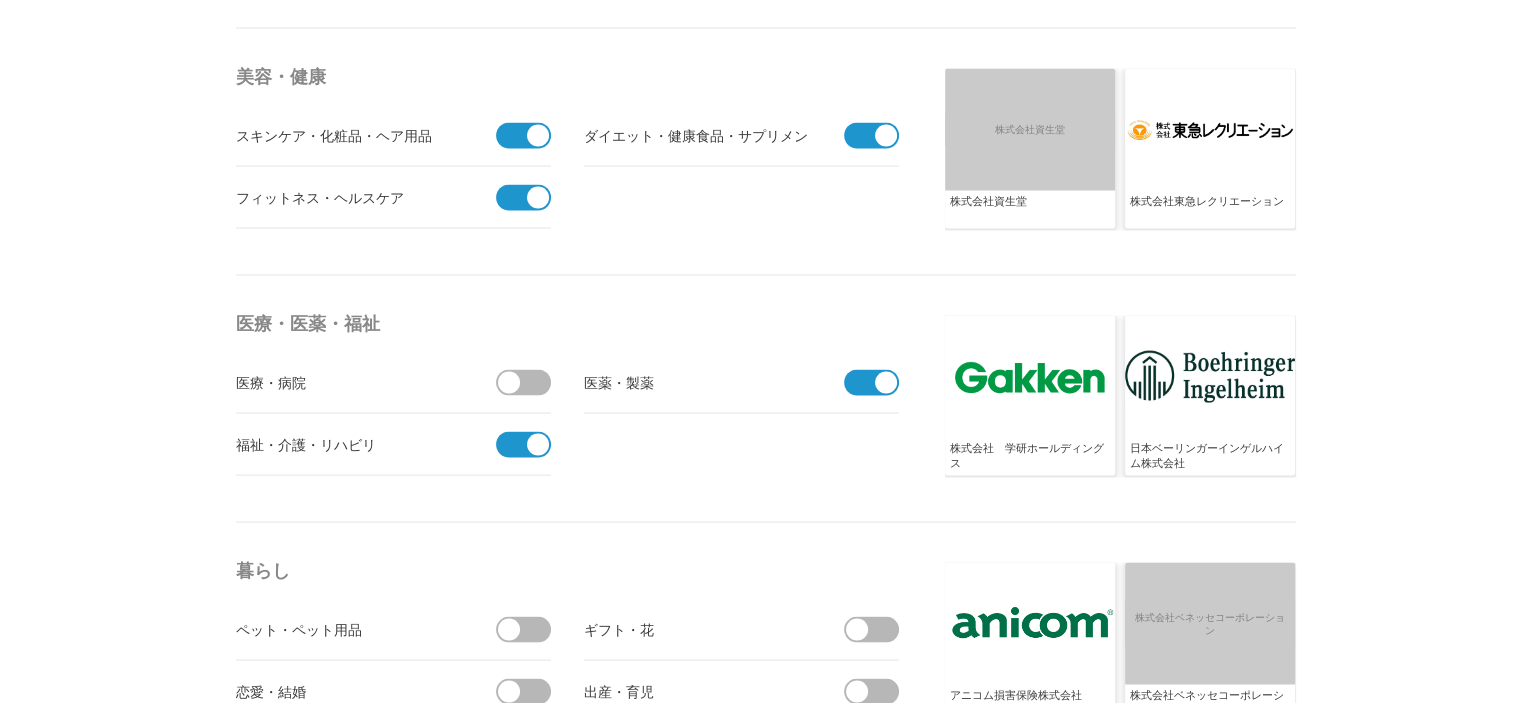 click at bounding box center (530, 383) 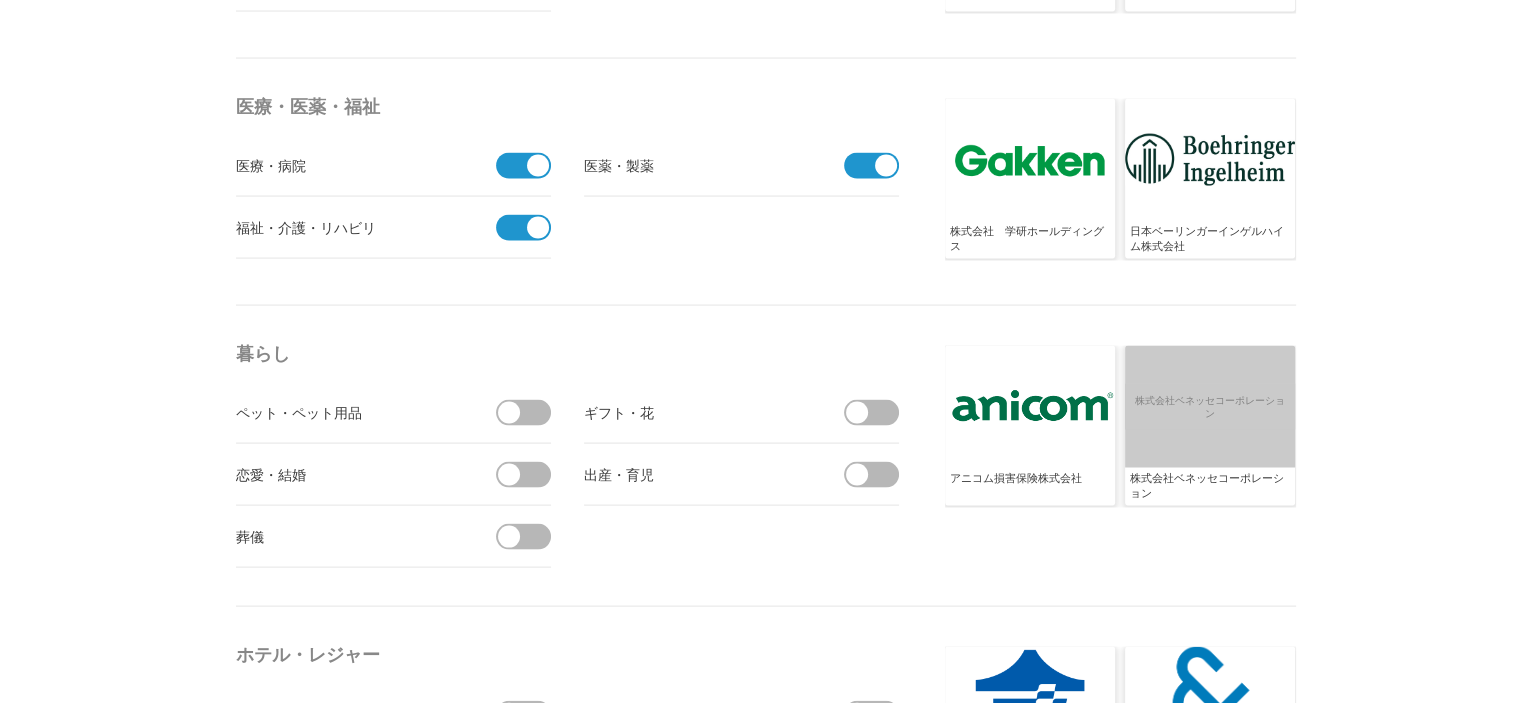 scroll, scrollTop: 4062, scrollLeft: 0, axis: vertical 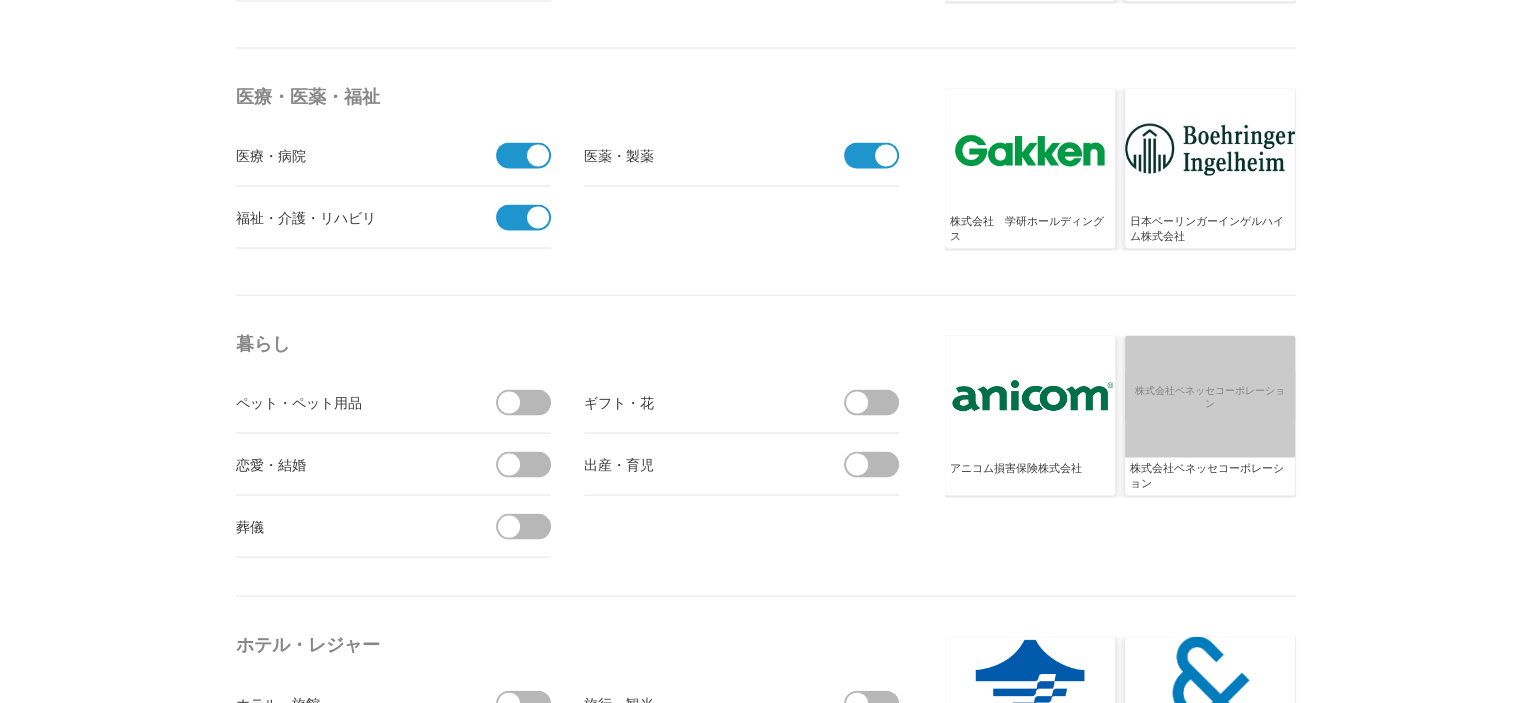 click at bounding box center [530, 403] 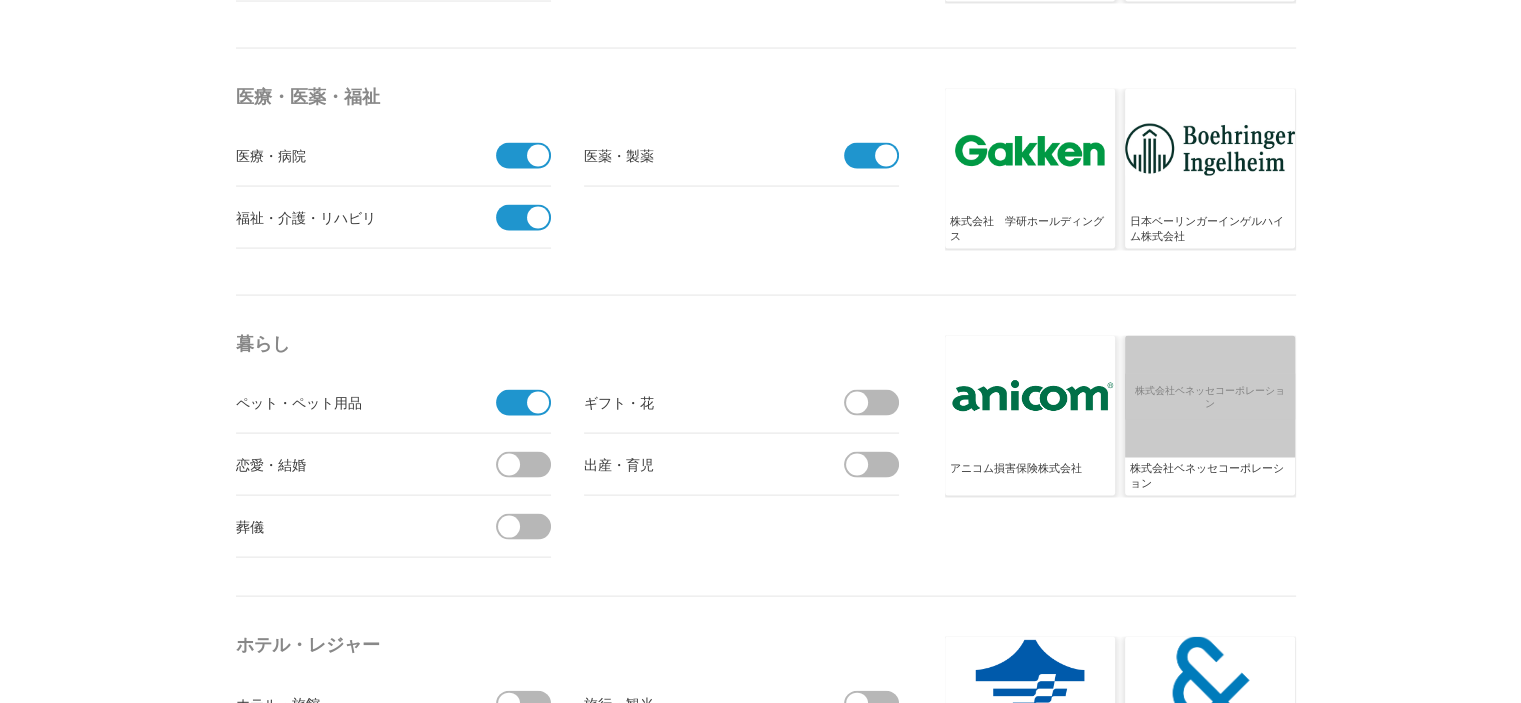 click at bounding box center (530, 465) 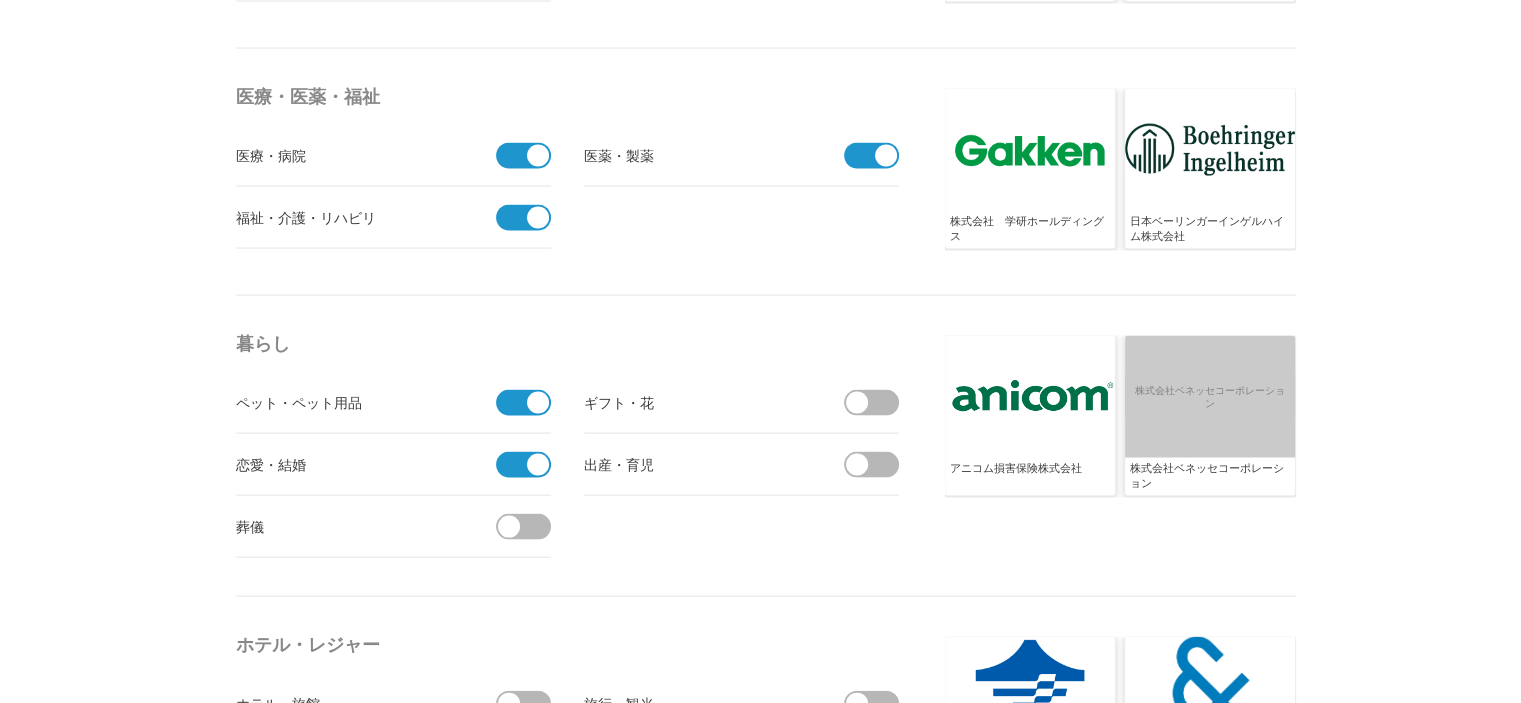 click on "葬儀" at bounding box center [393, 527] 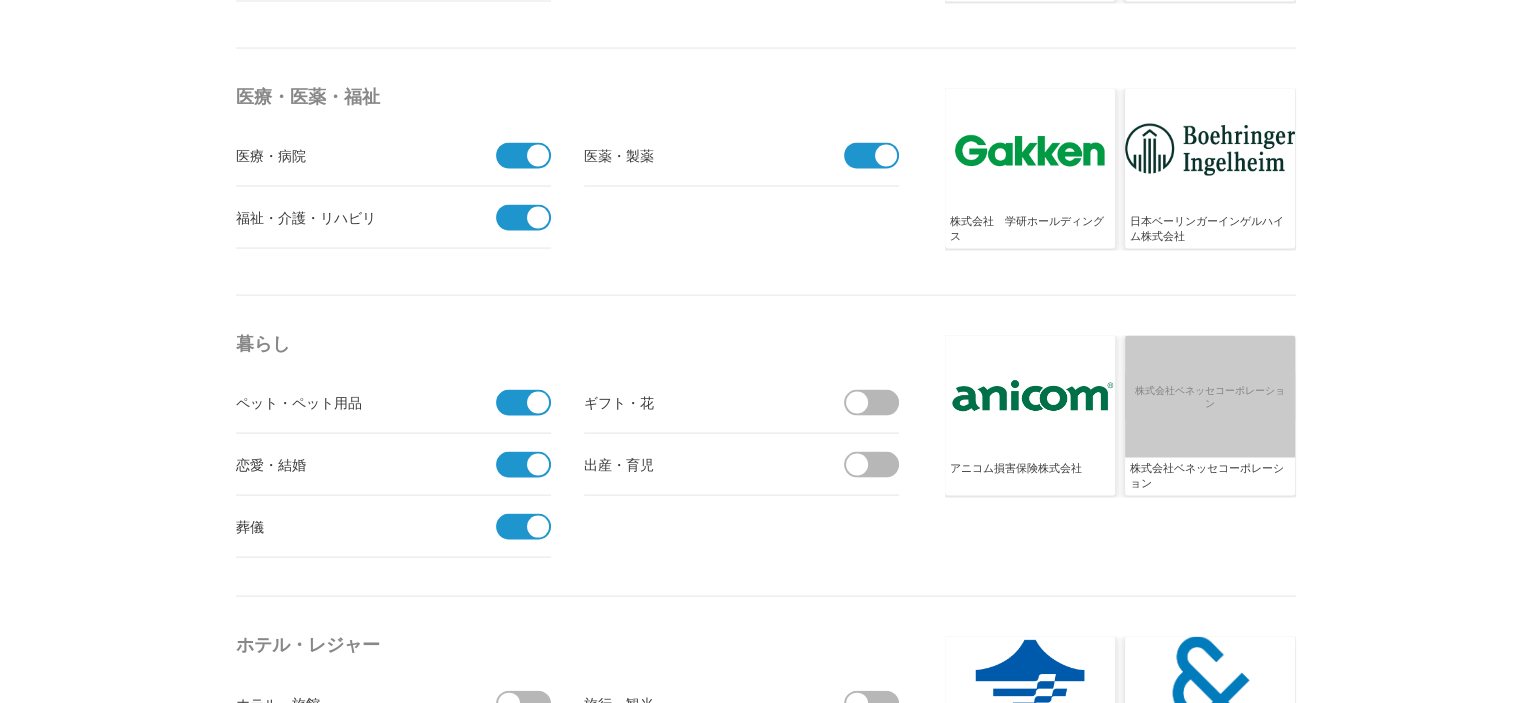 click at bounding box center [878, 403] 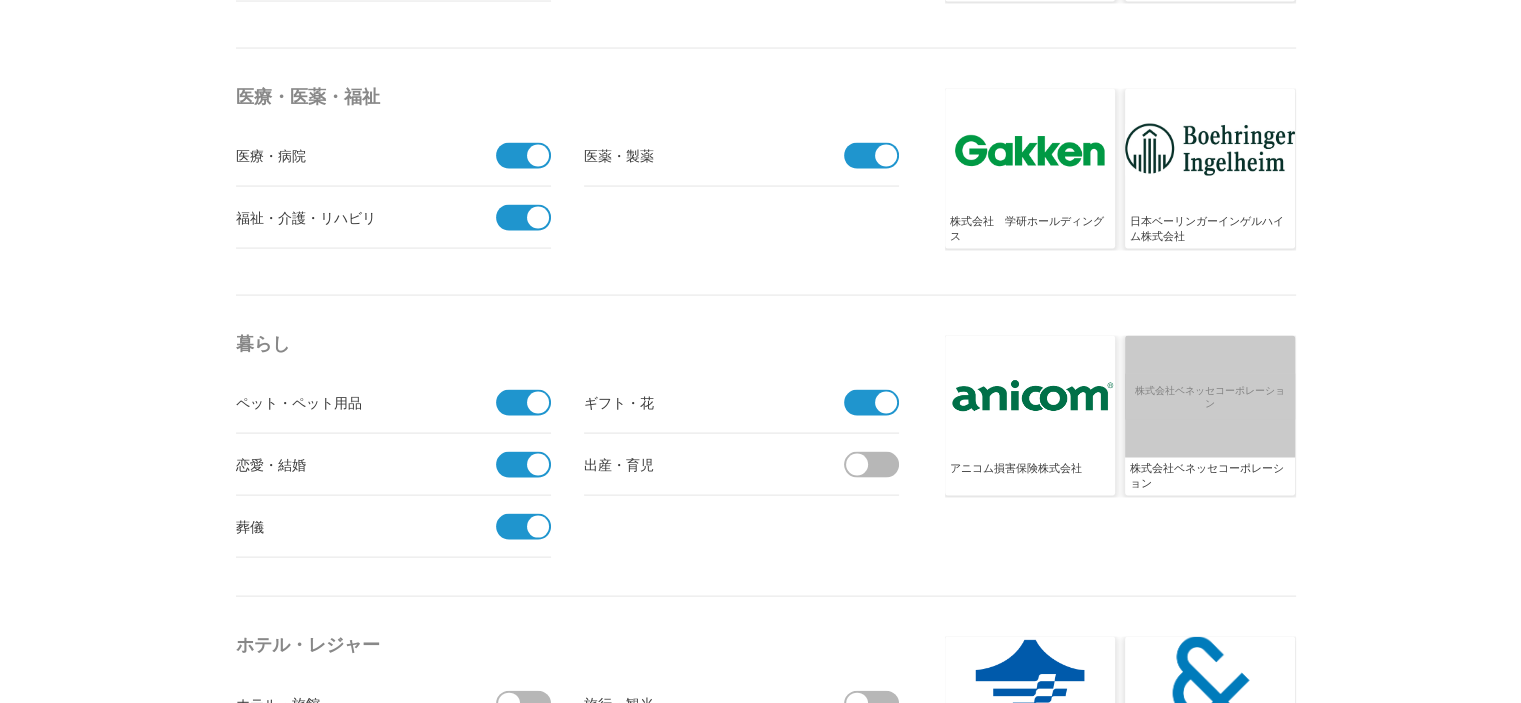 click at bounding box center (878, 465) 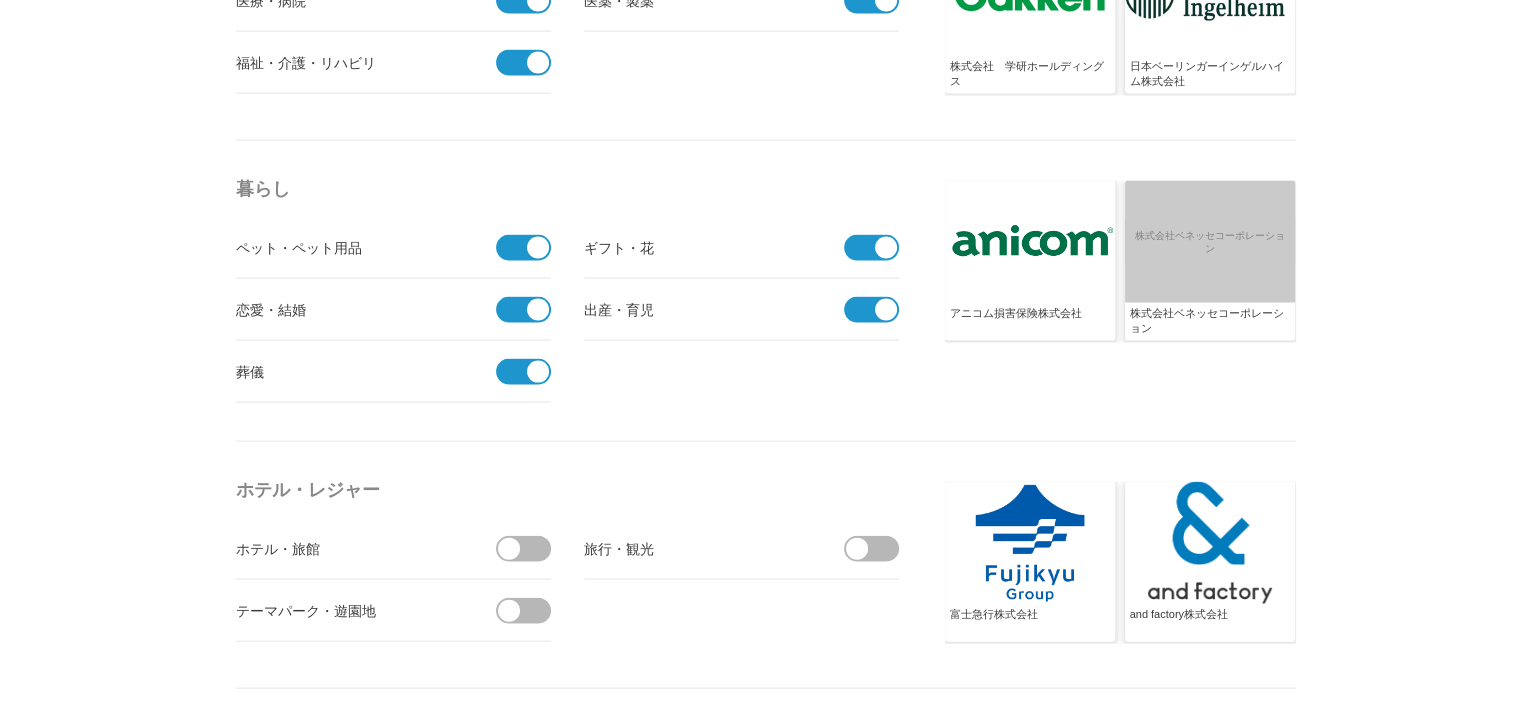scroll, scrollTop: 4280, scrollLeft: 0, axis: vertical 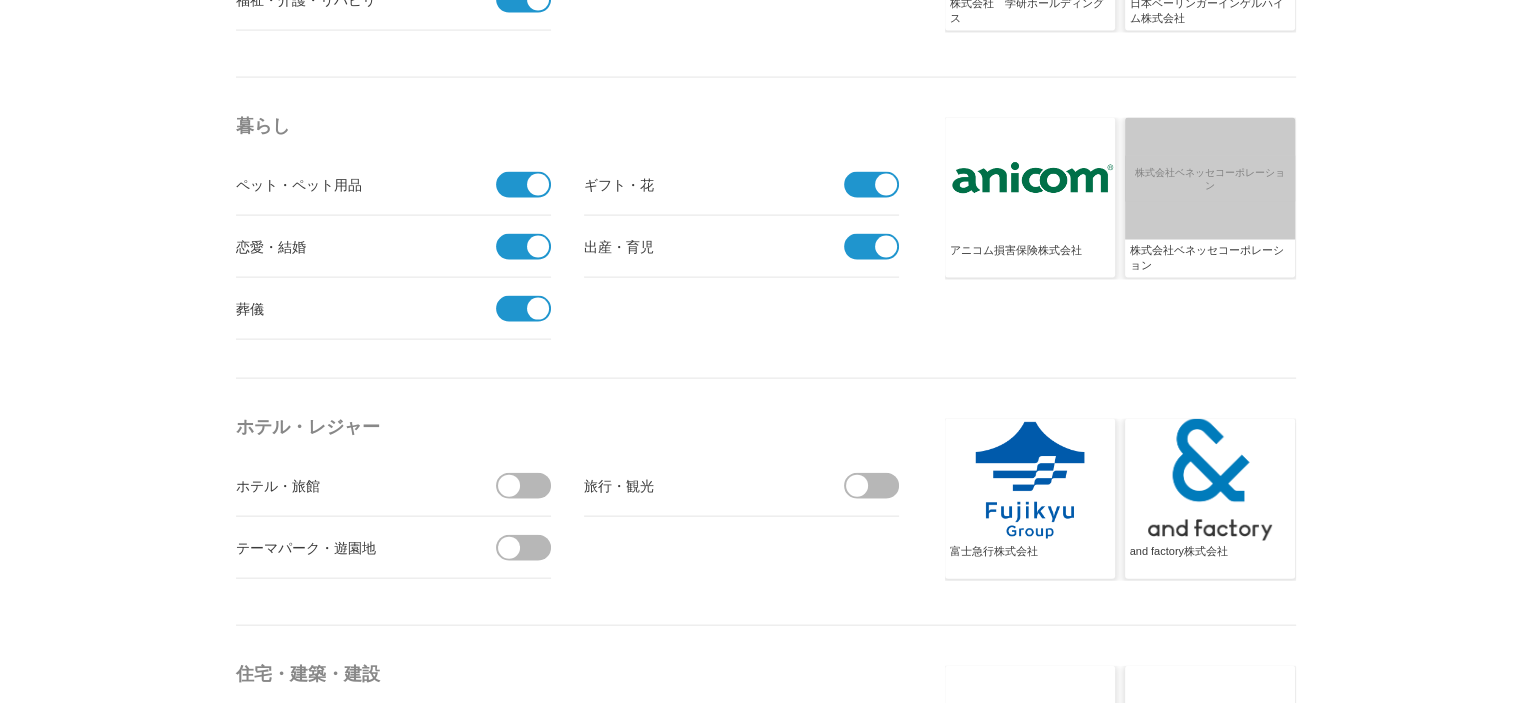 click at bounding box center [509, 486] 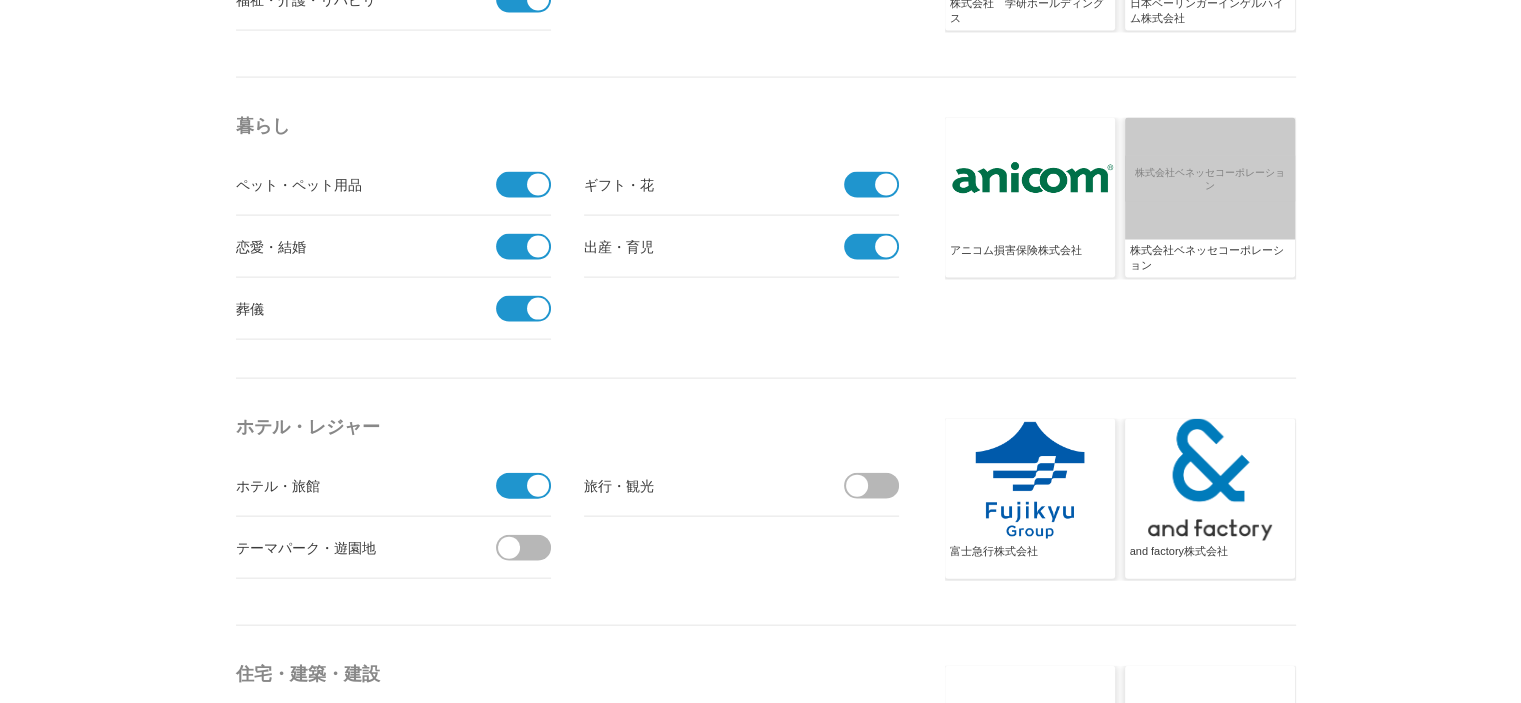 click at bounding box center (530, 548) 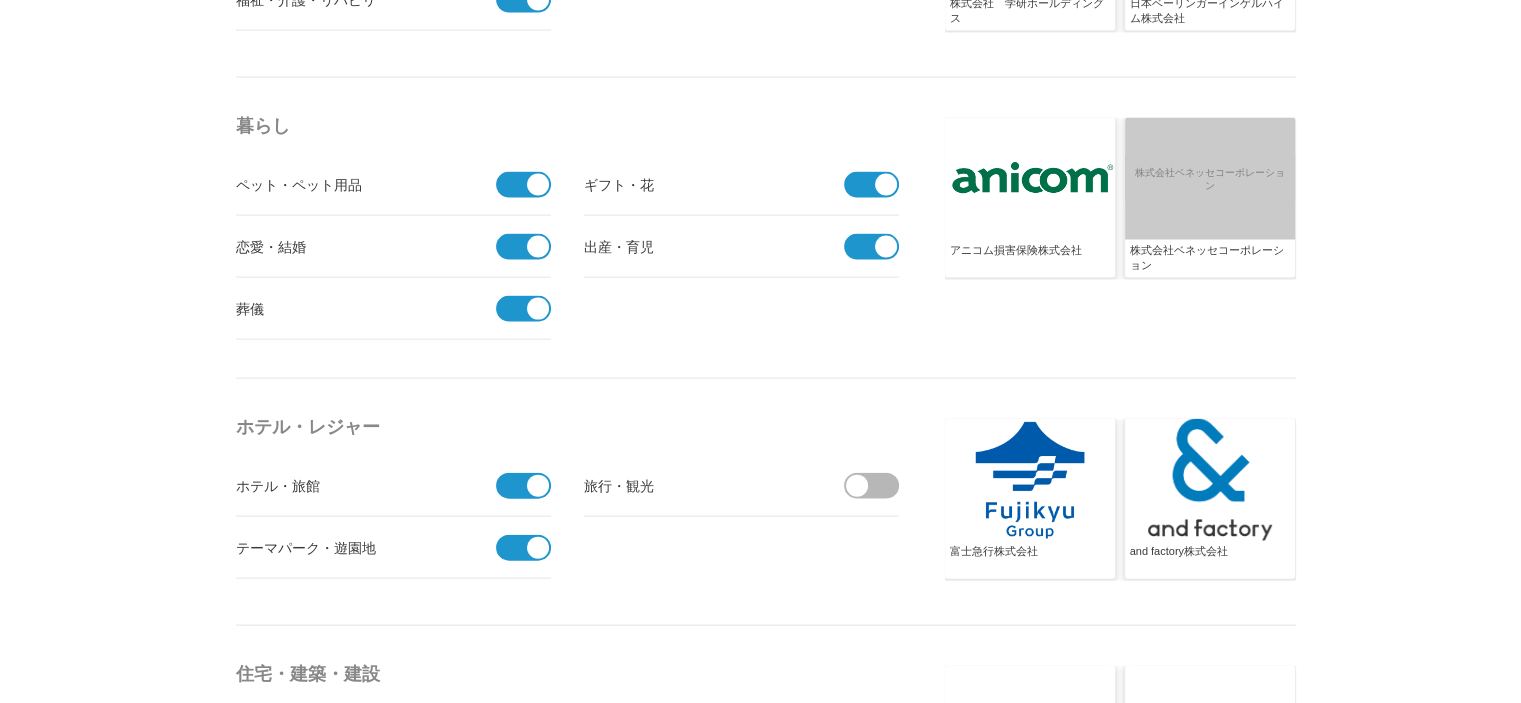 click at bounding box center [878, 486] 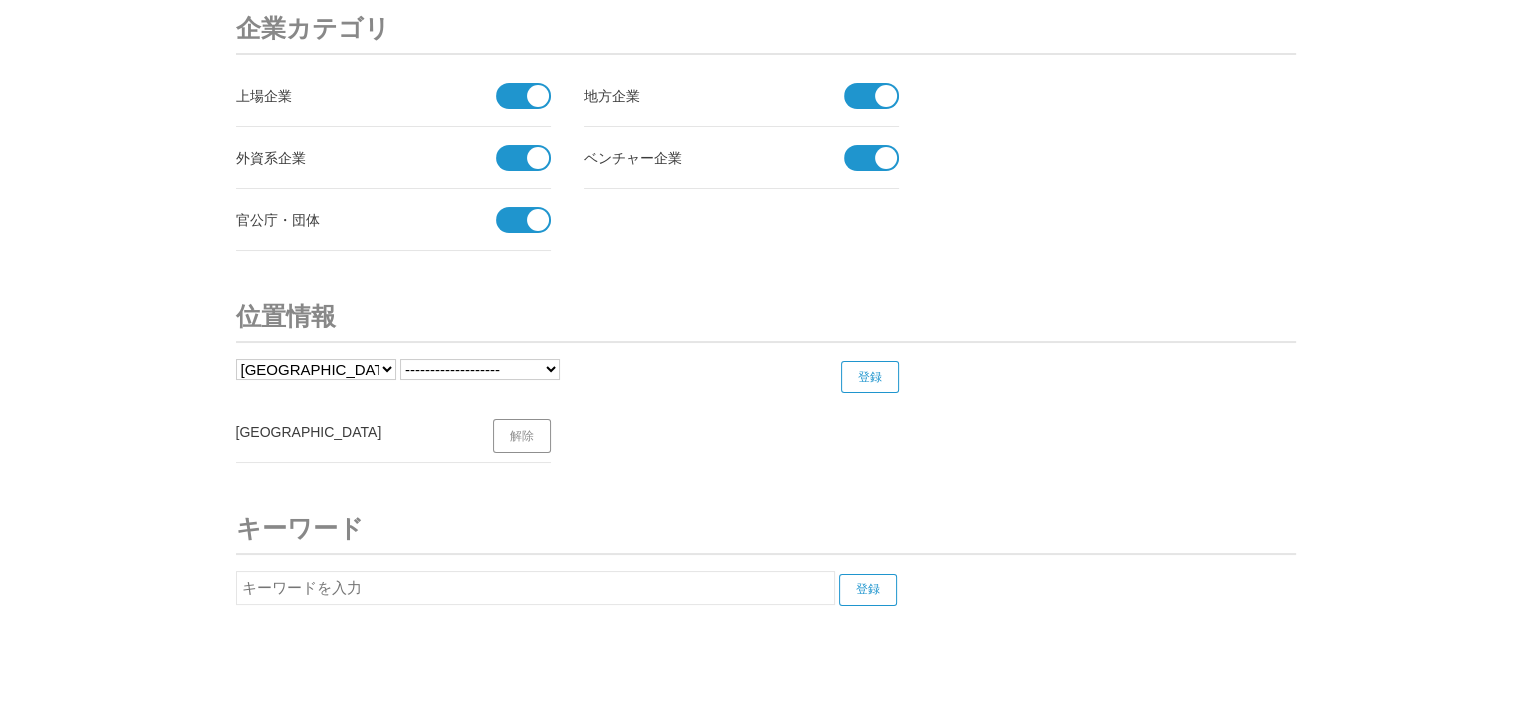 scroll, scrollTop: 7700, scrollLeft: 0, axis: vertical 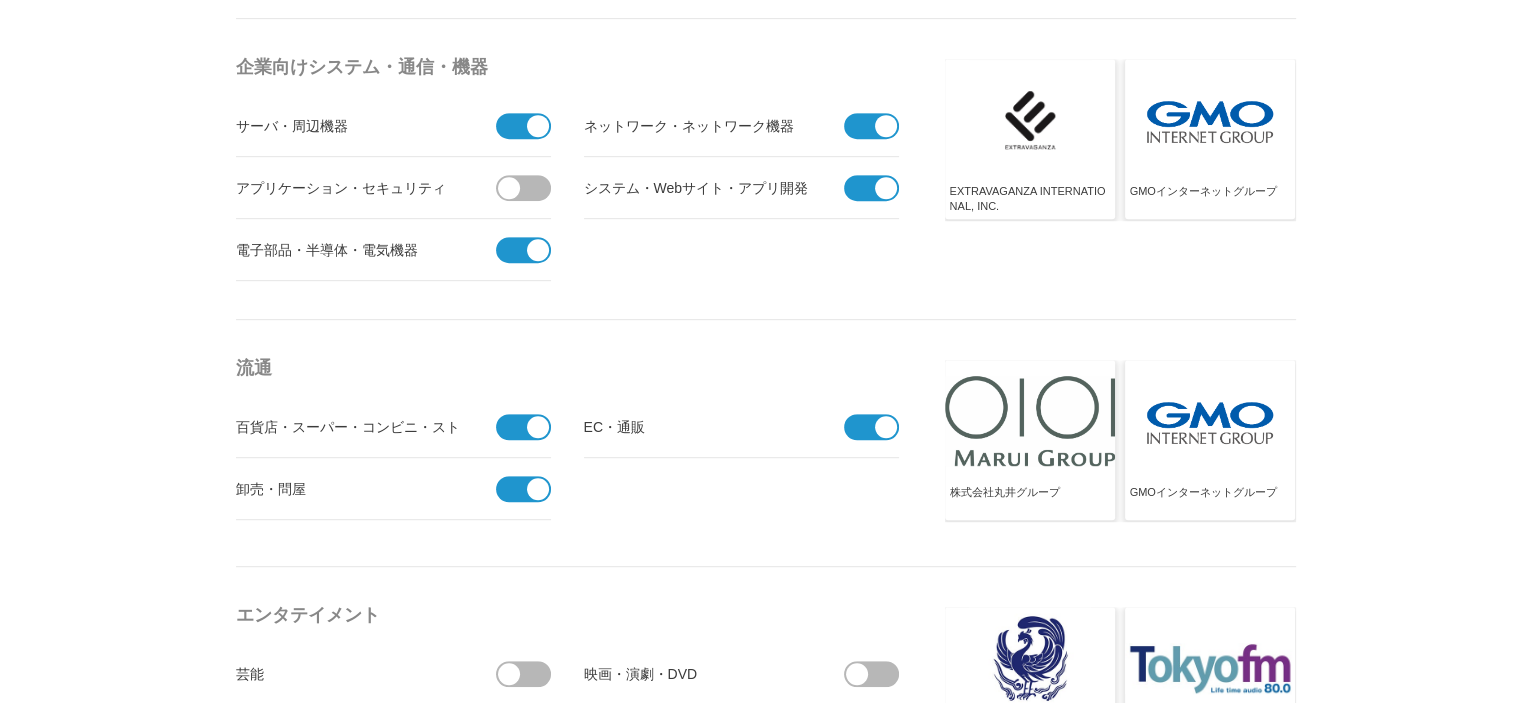 click on "EC・通販
受信しない" at bounding box center (741, 427) 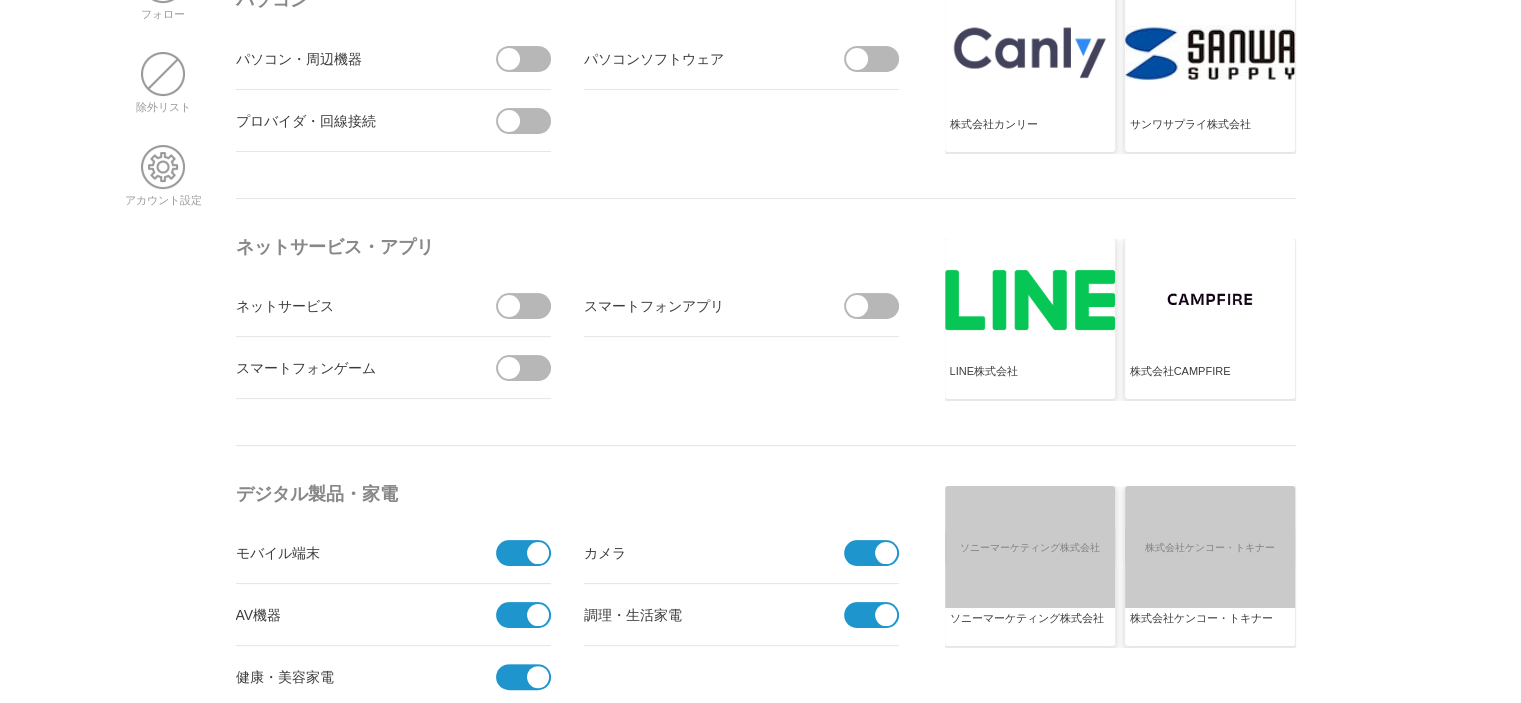 scroll, scrollTop: 0, scrollLeft: 0, axis: both 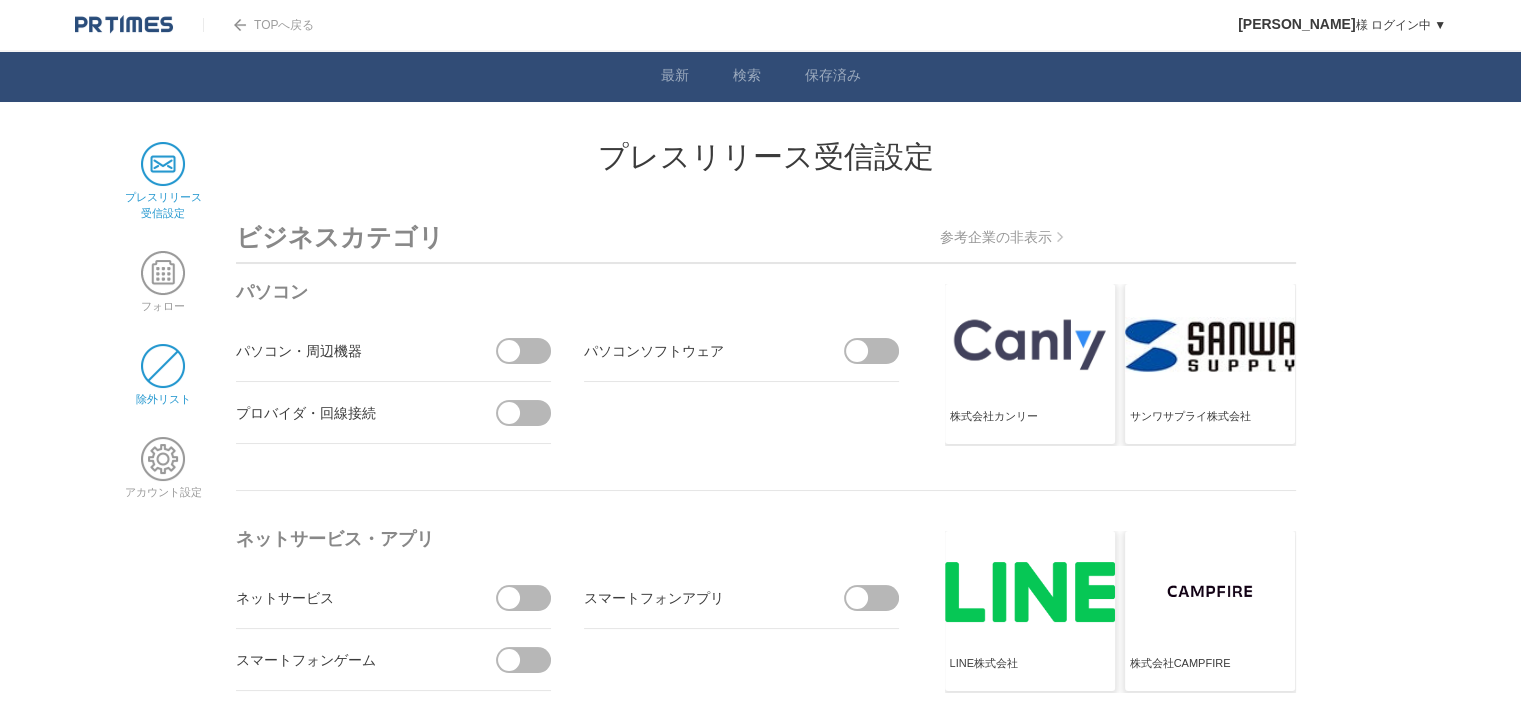 click at bounding box center (163, 366) 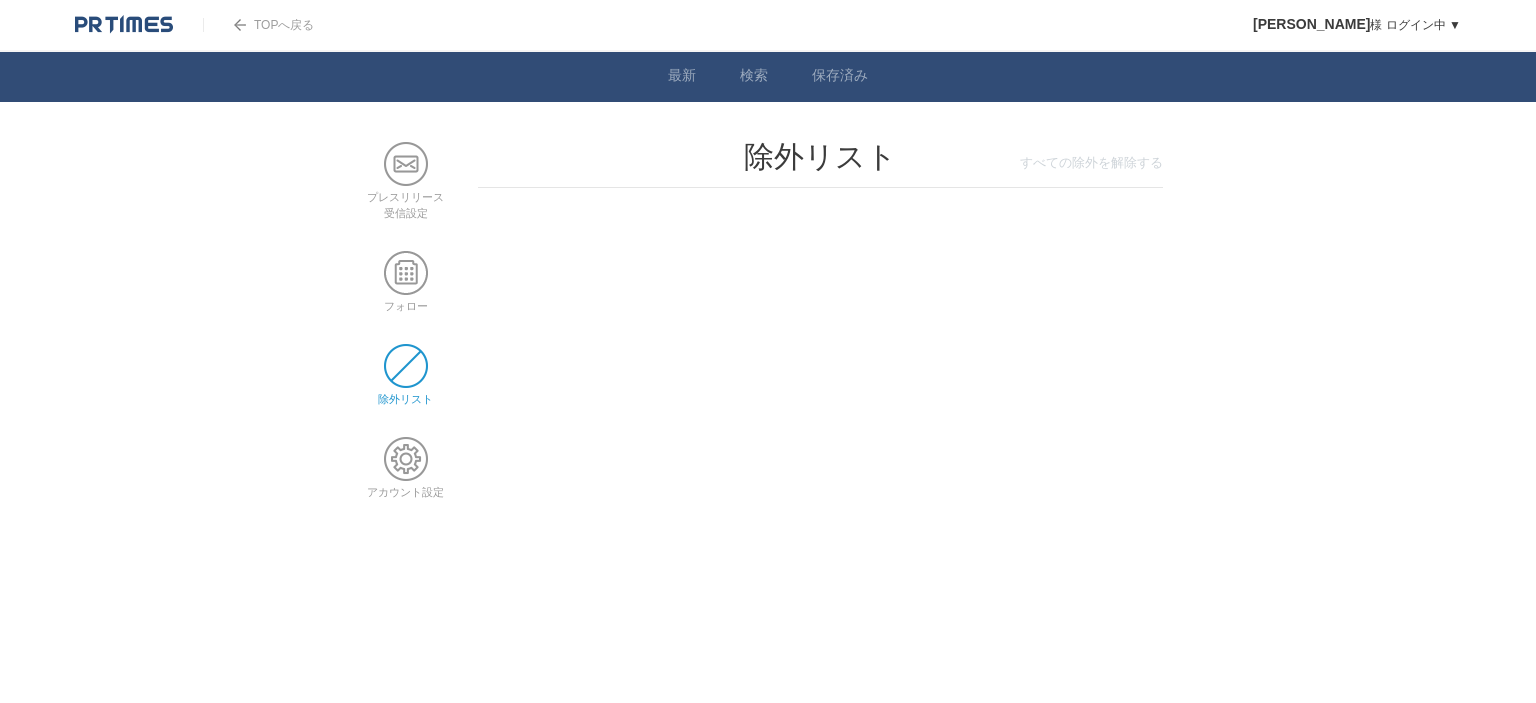 scroll, scrollTop: 0, scrollLeft: 0, axis: both 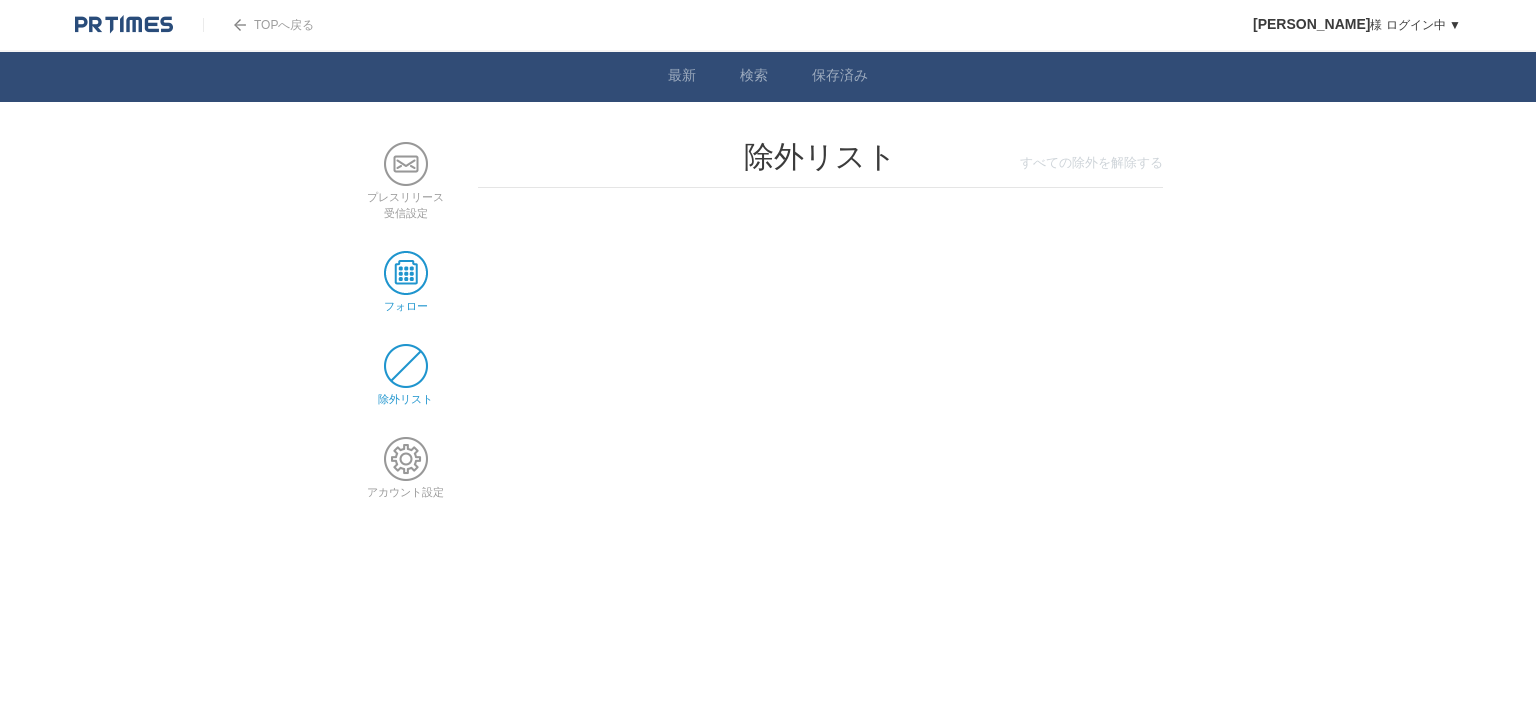 click at bounding box center (406, 273) 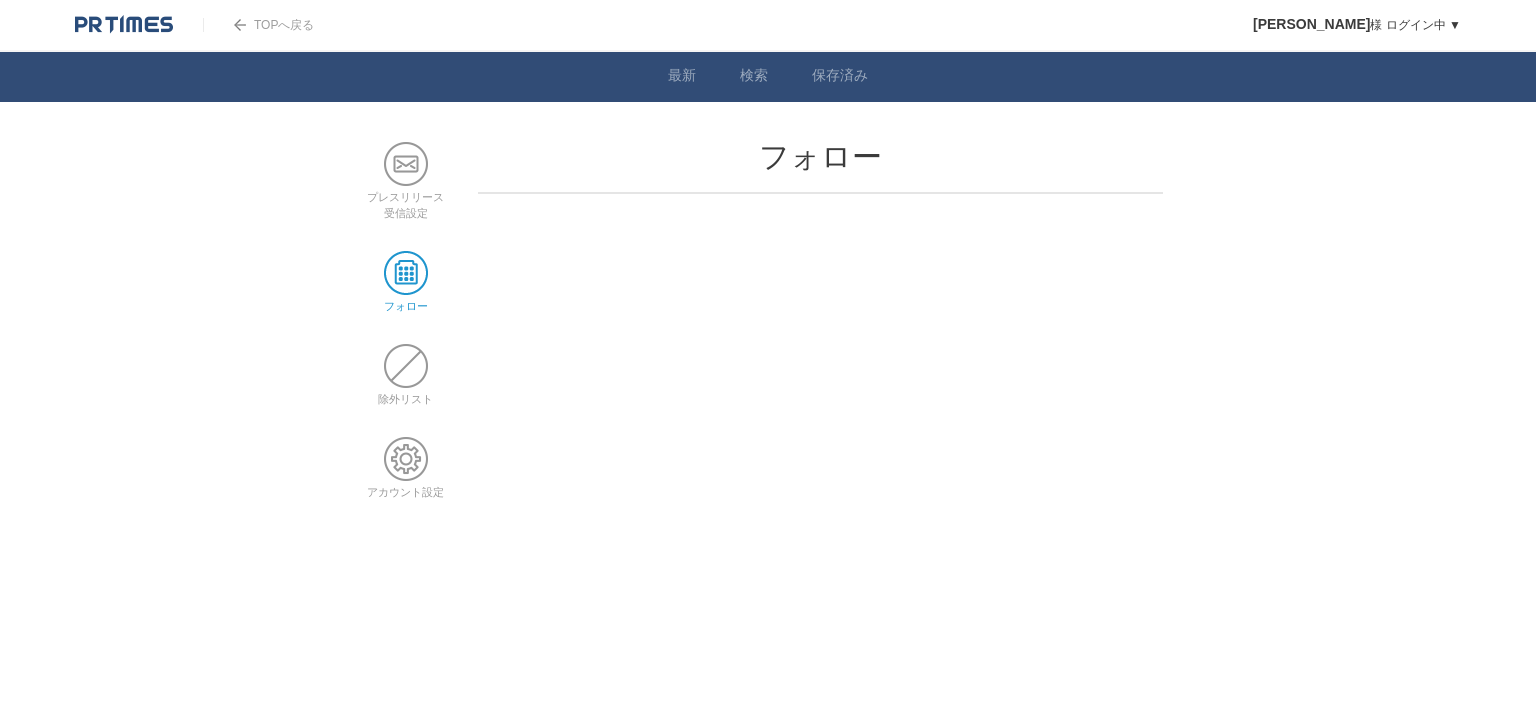 scroll, scrollTop: 0, scrollLeft: 0, axis: both 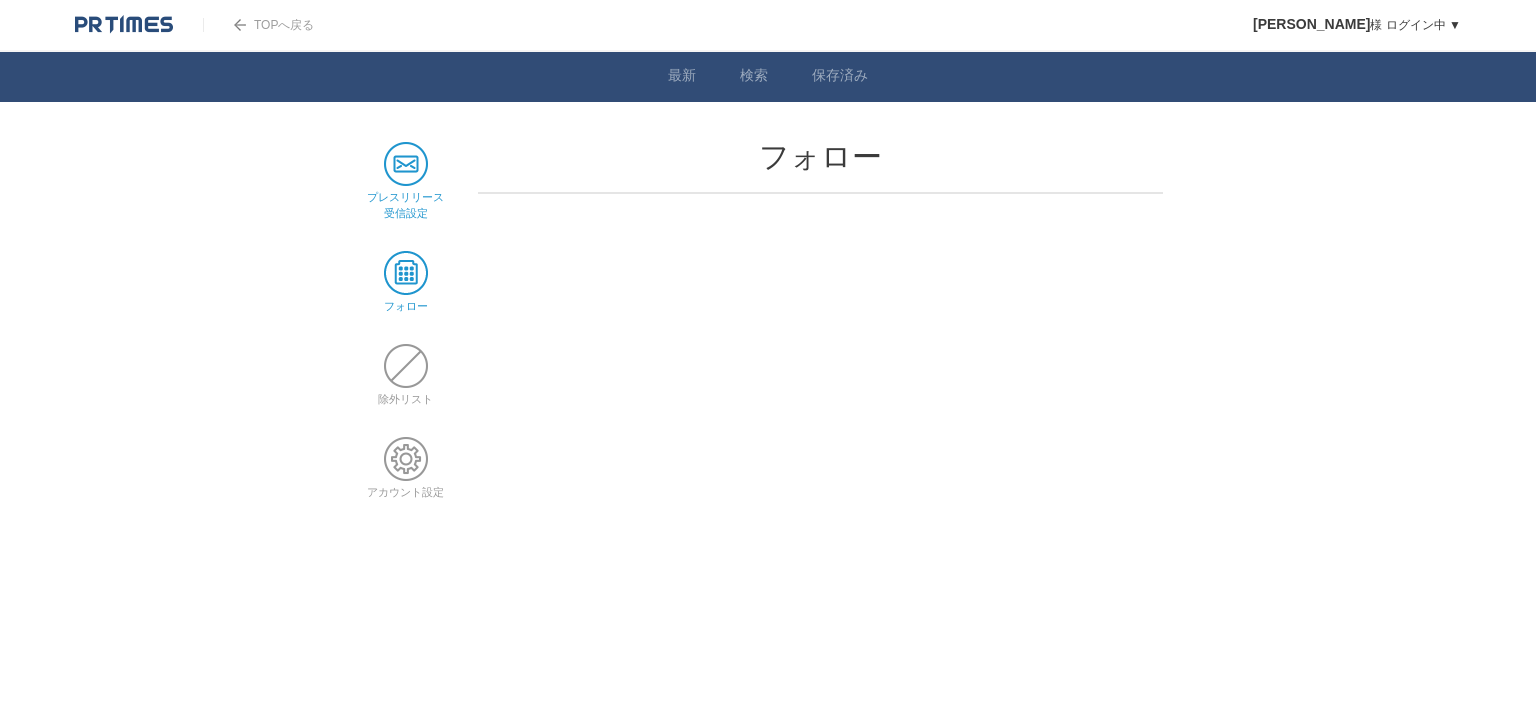 click at bounding box center [406, 164] 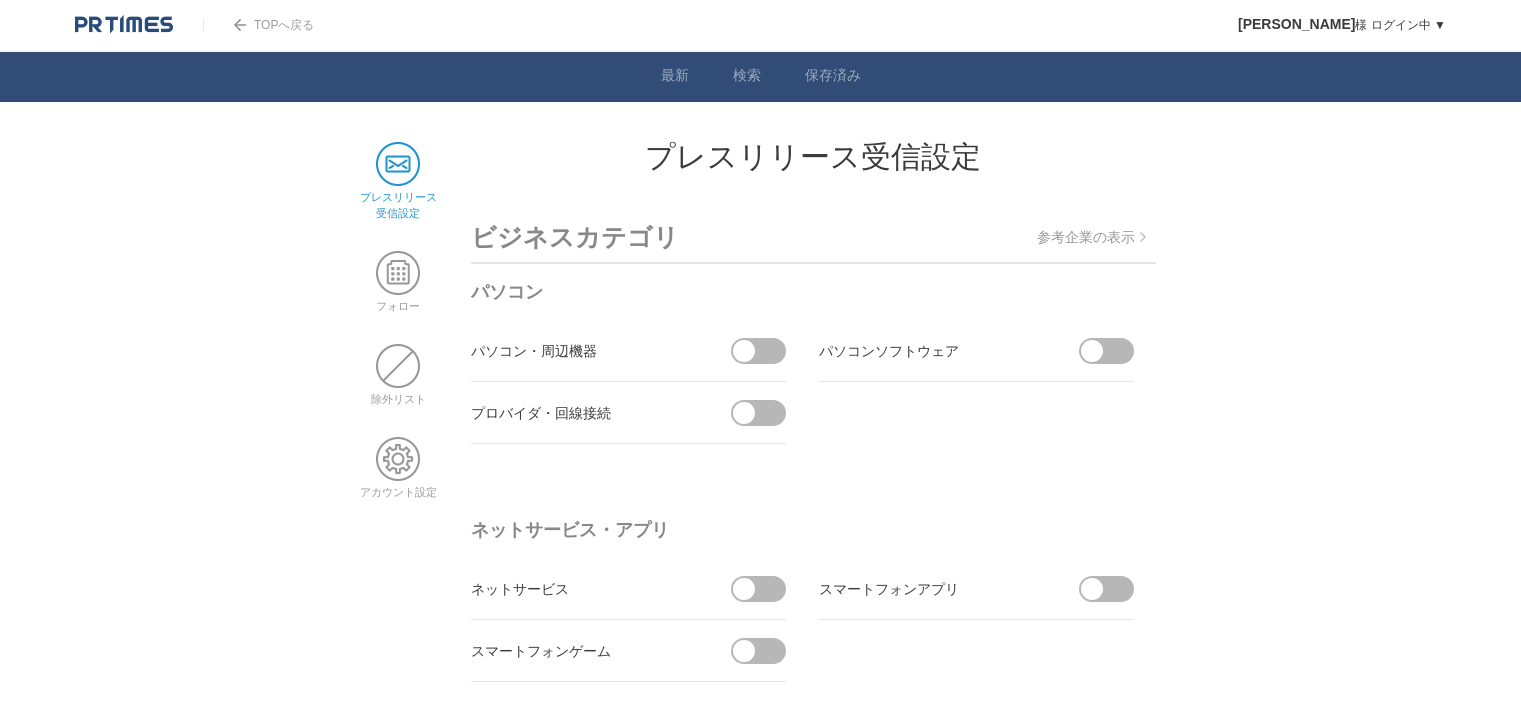 scroll, scrollTop: 0, scrollLeft: 0, axis: both 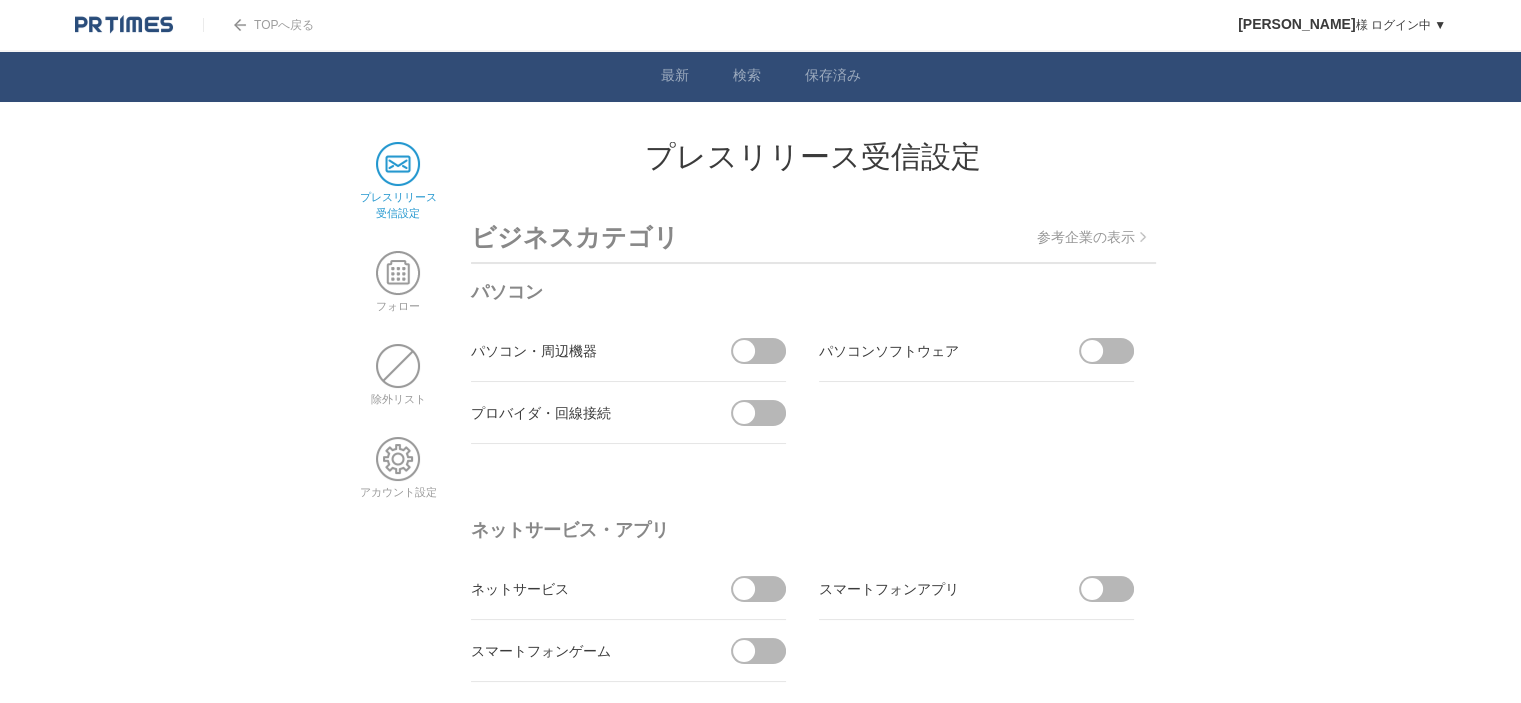 click on "参考企業の表示" at bounding box center [1091, 238] 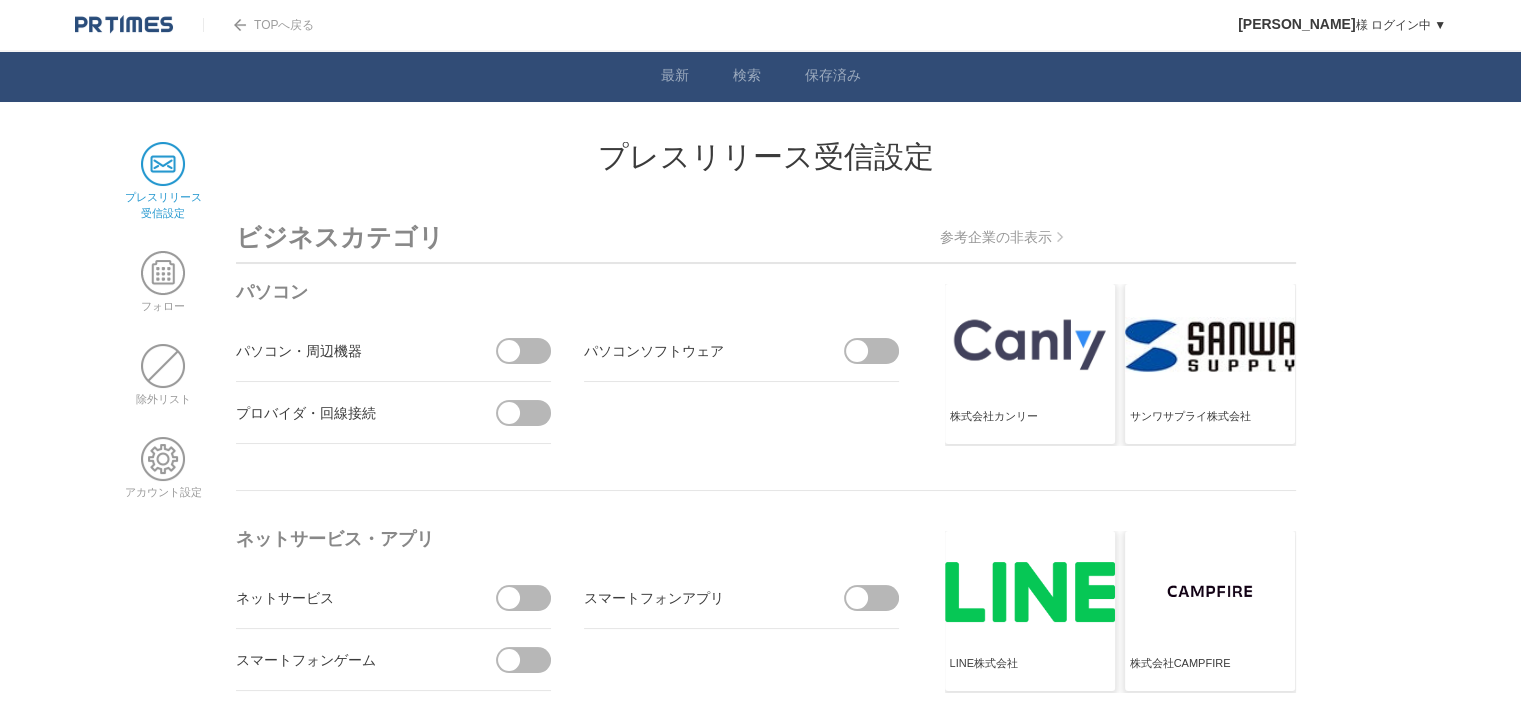 click on "参考企業の非表示" at bounding box center (1001, 238) 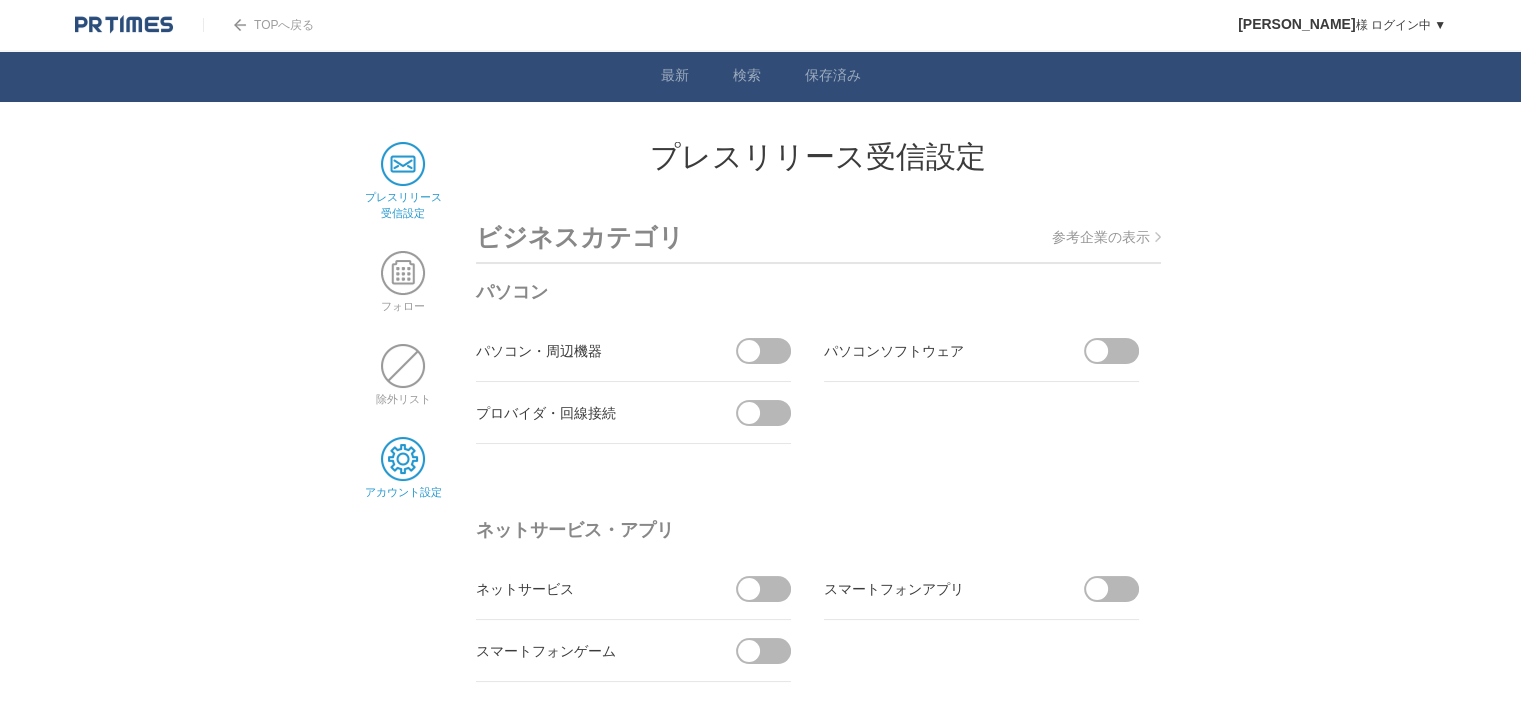 click at bounding box center (403, 459) 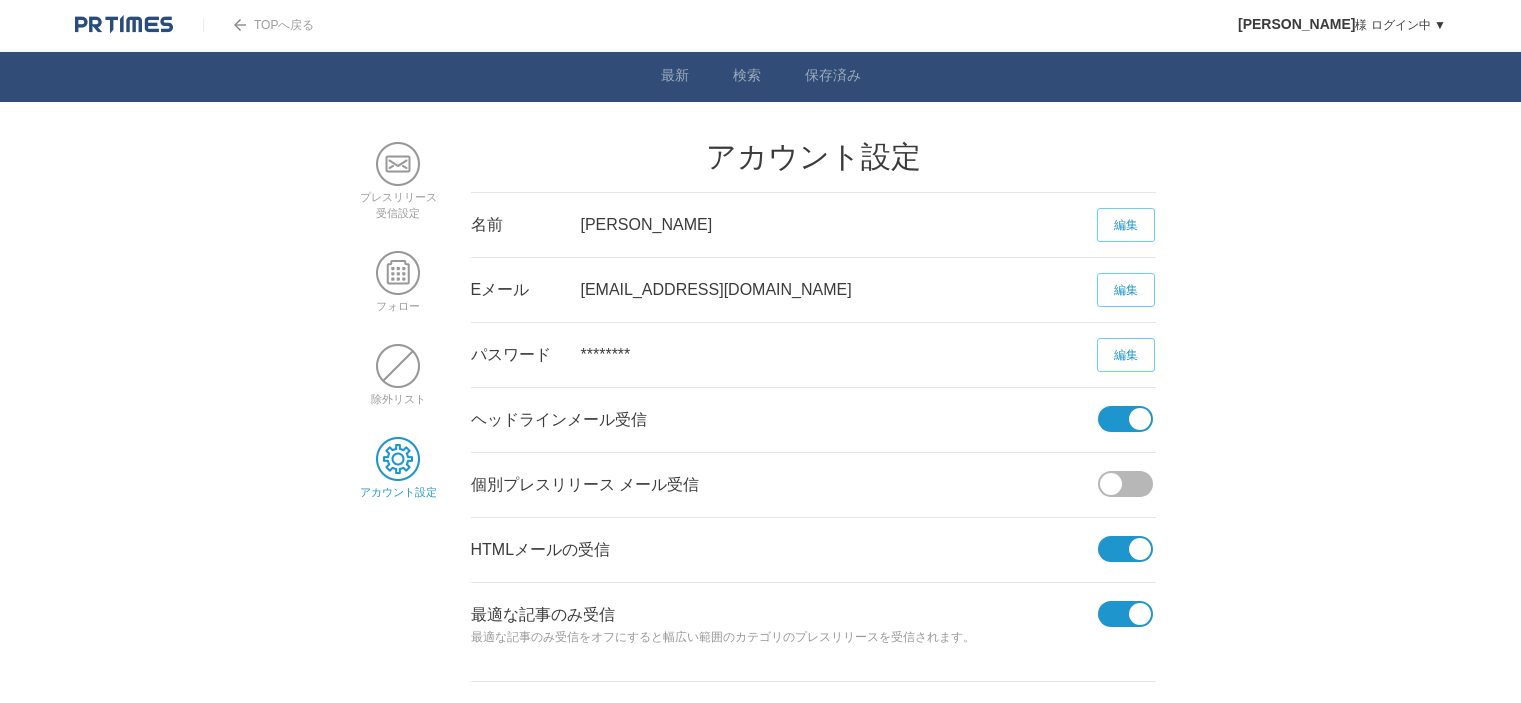 scroll, scrollTop: 0, scrollLeft: 0, axis: both 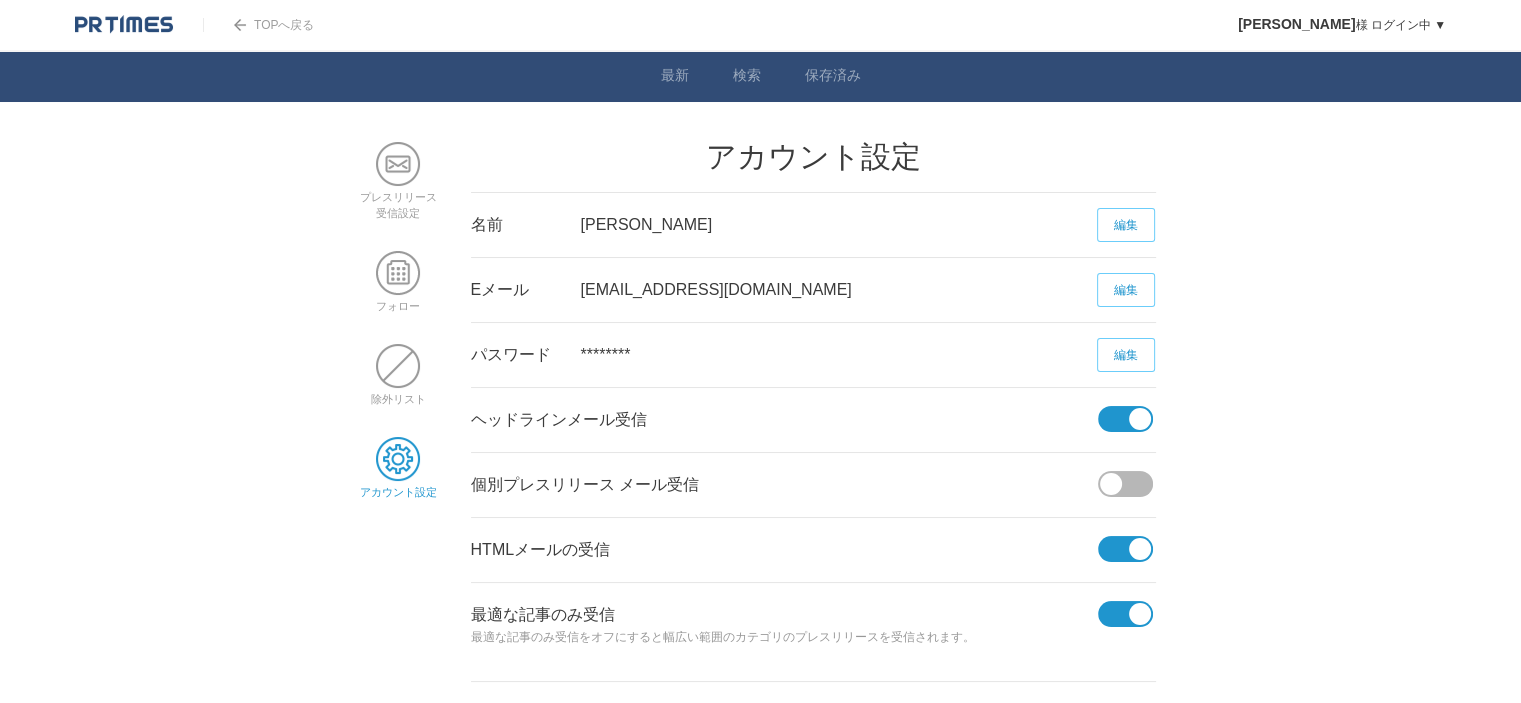 click on "********" at bounding box center [839, 355] 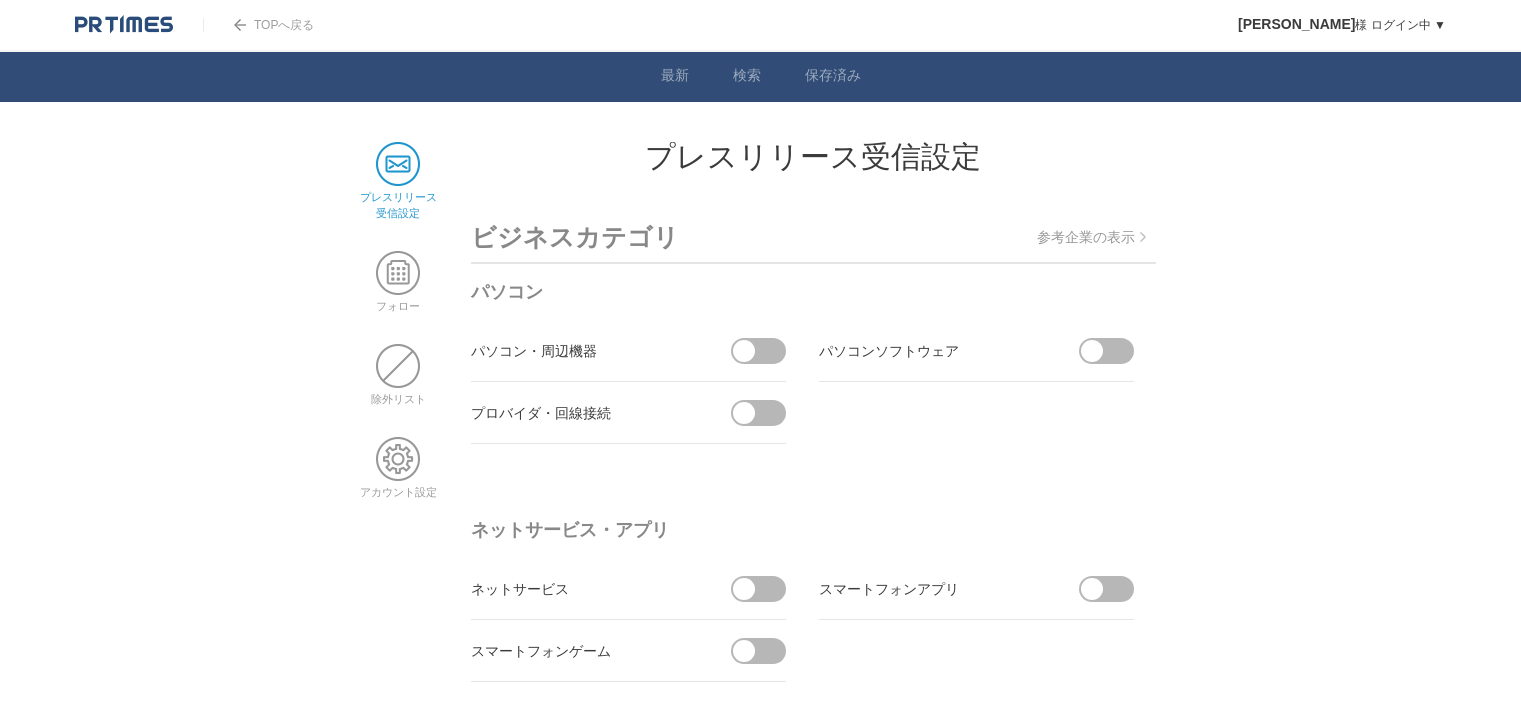 scroll, scrollTop: 0, scrollLeft: 0, axis: both 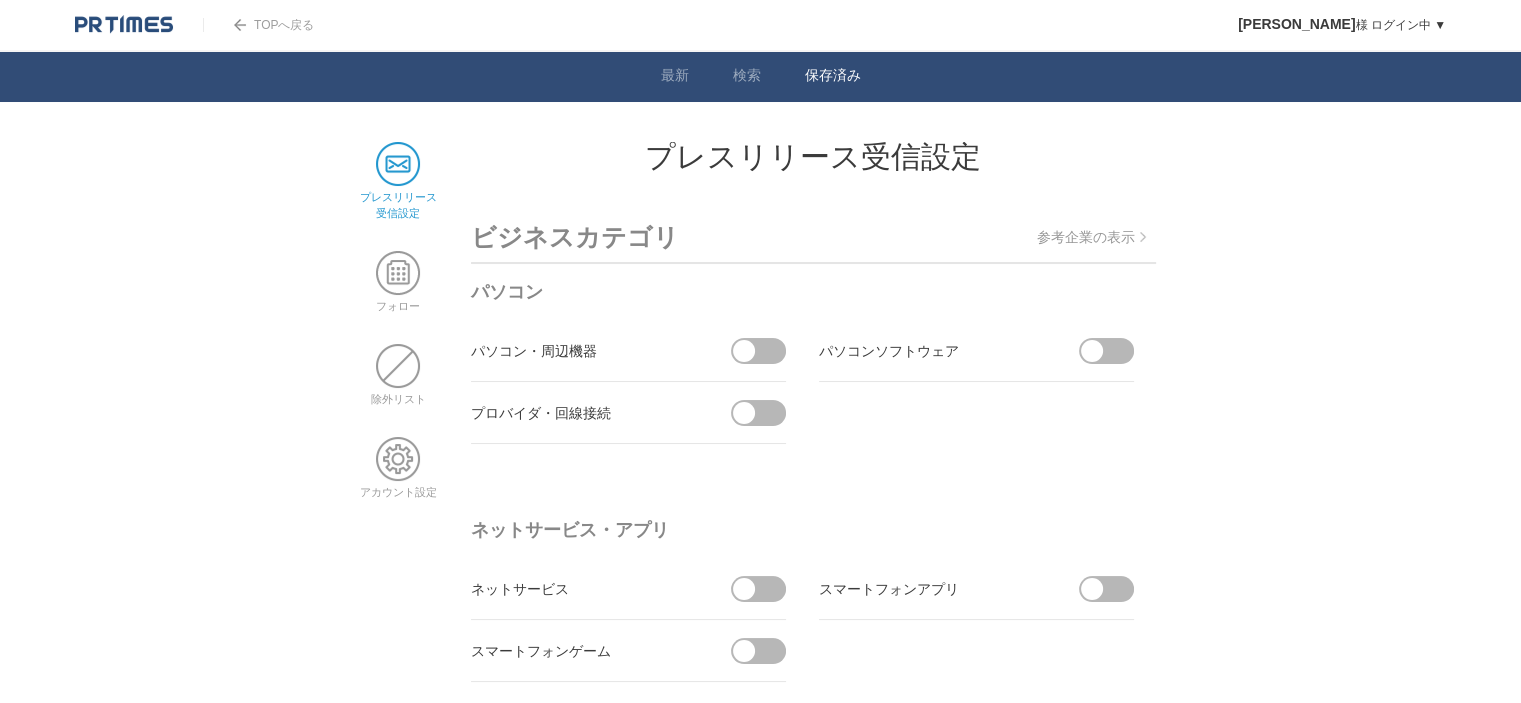click on "保存済み" at bounding box center [833, 77] 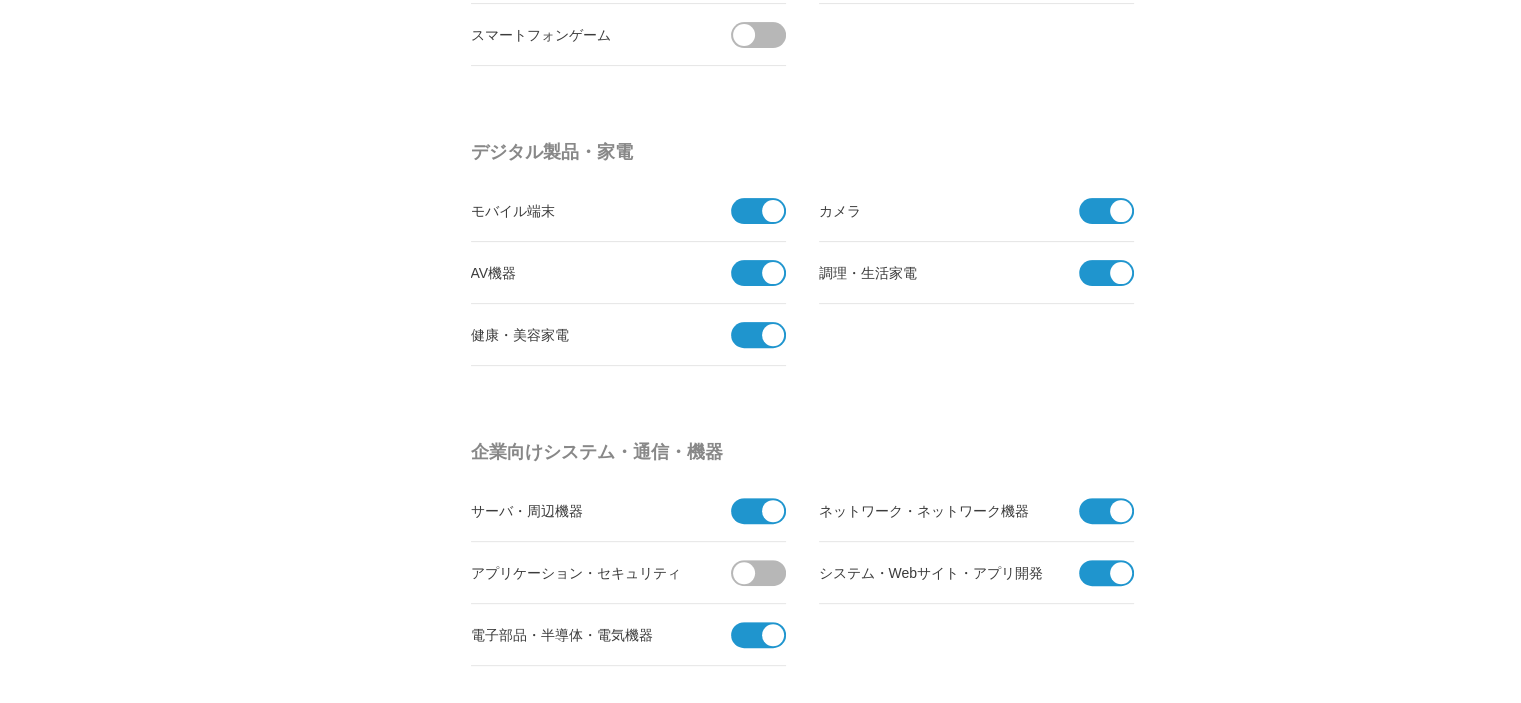 scroll, scrollTop: 0, scrollLeft: 0, axis: both 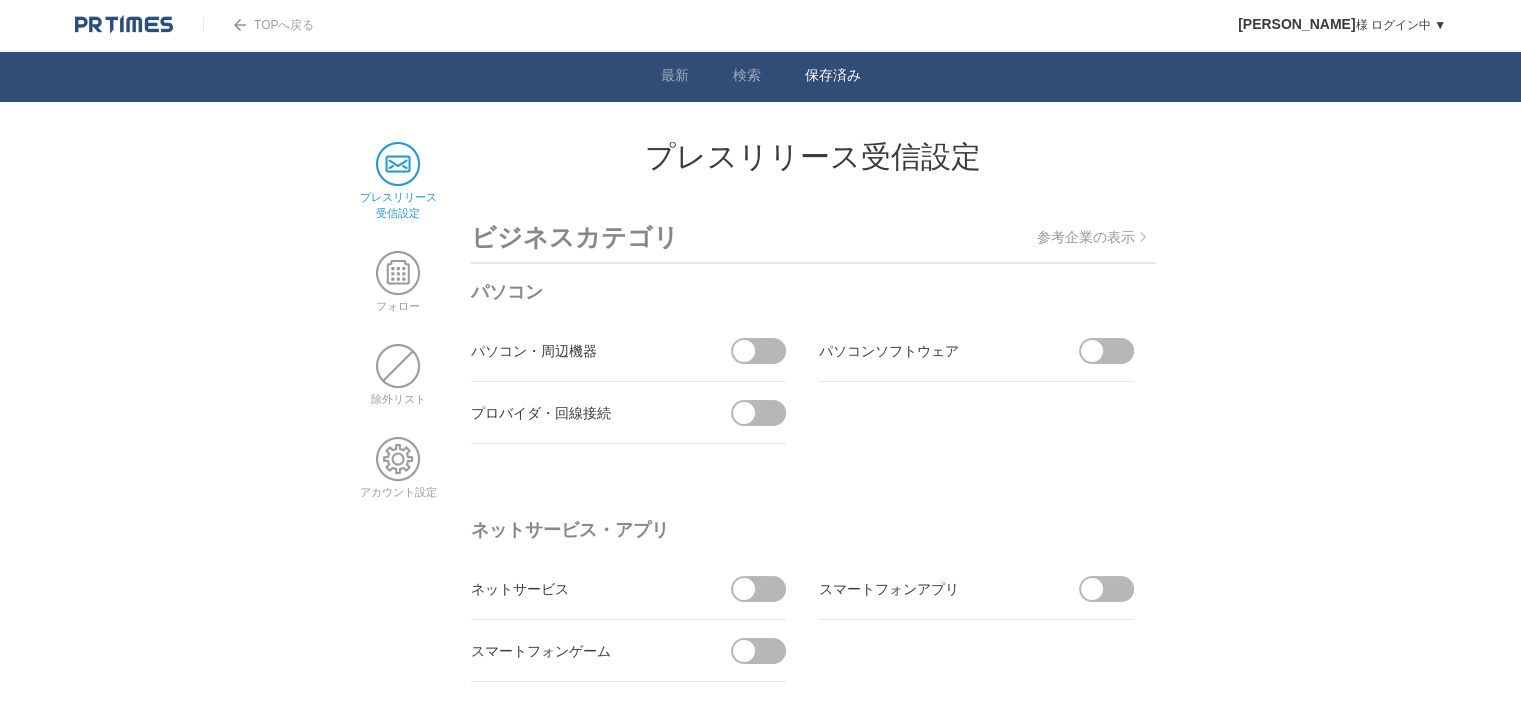 click on "保存済み" at bounding box center (833, 77) 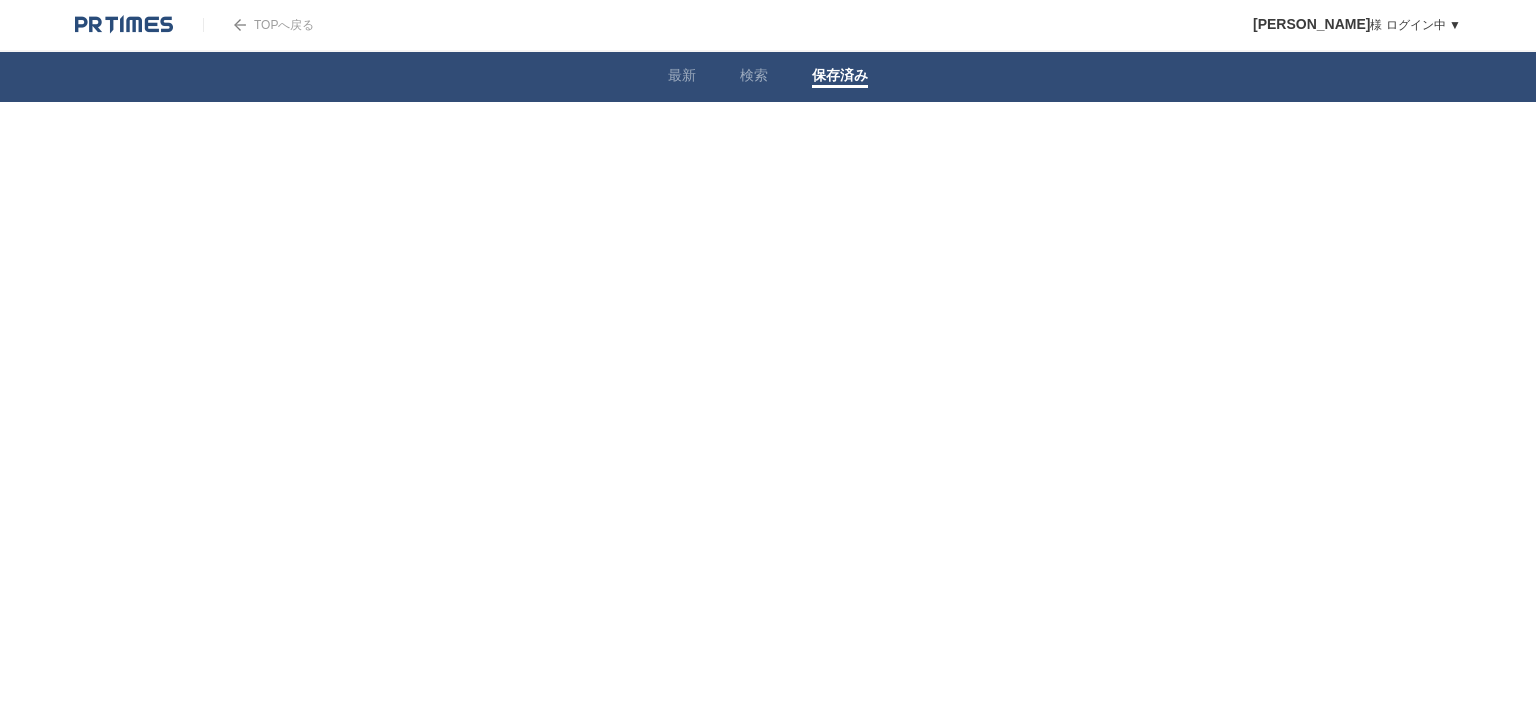 scroll, scrollTop: 0, scrollLeft: 0, axis: both 